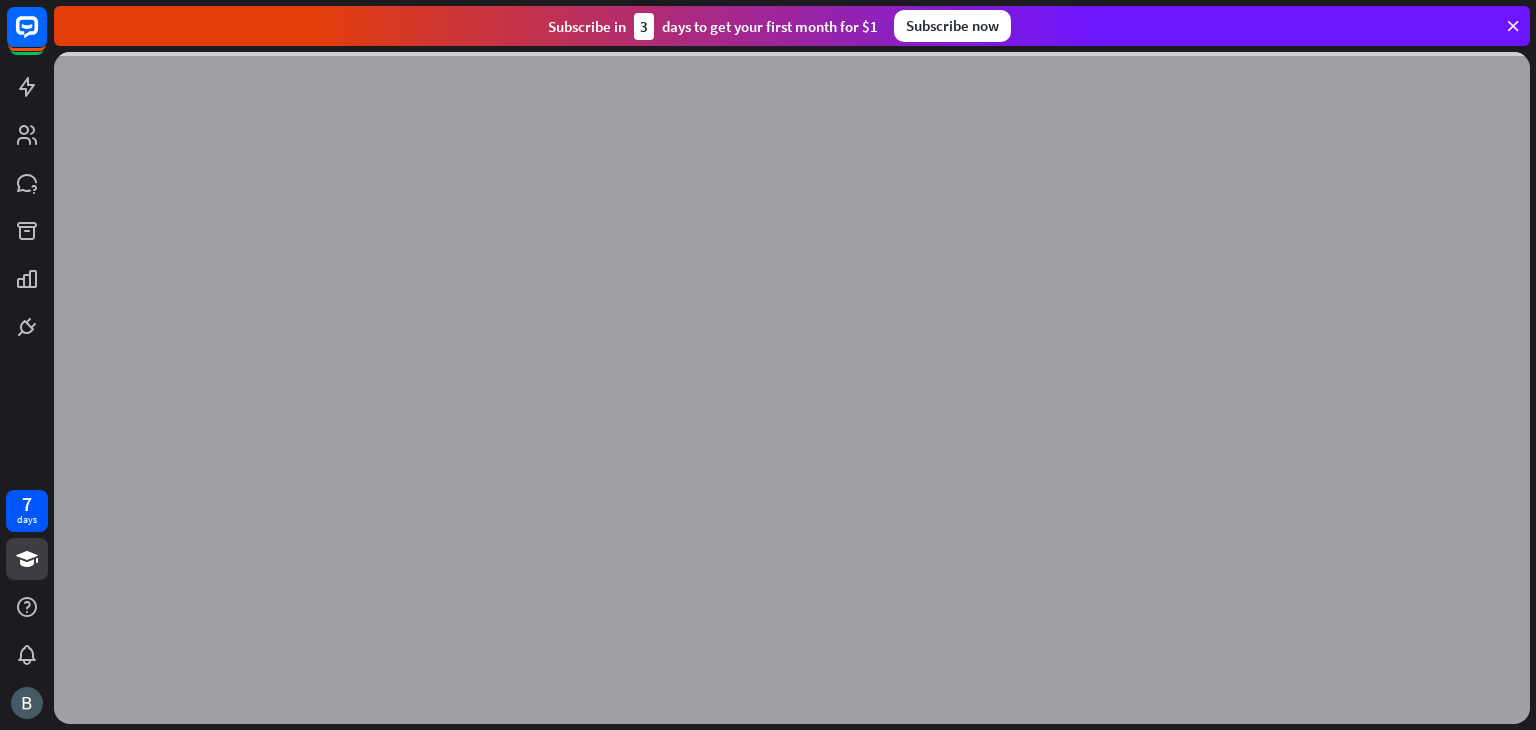 scroll, scrollTop: 0, scrollLeft: 0, axis: both 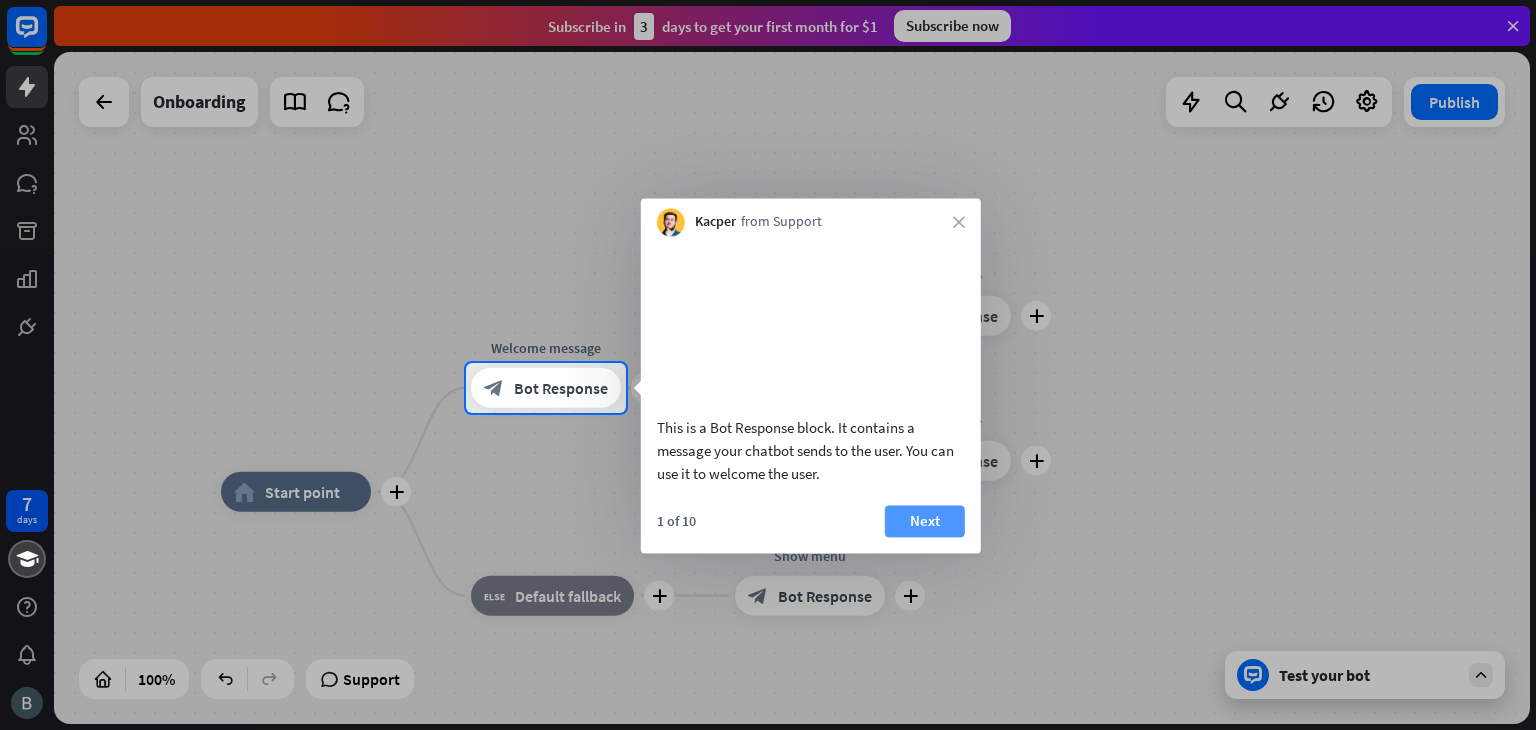 click on "Next" at bounding box center [925, 521] 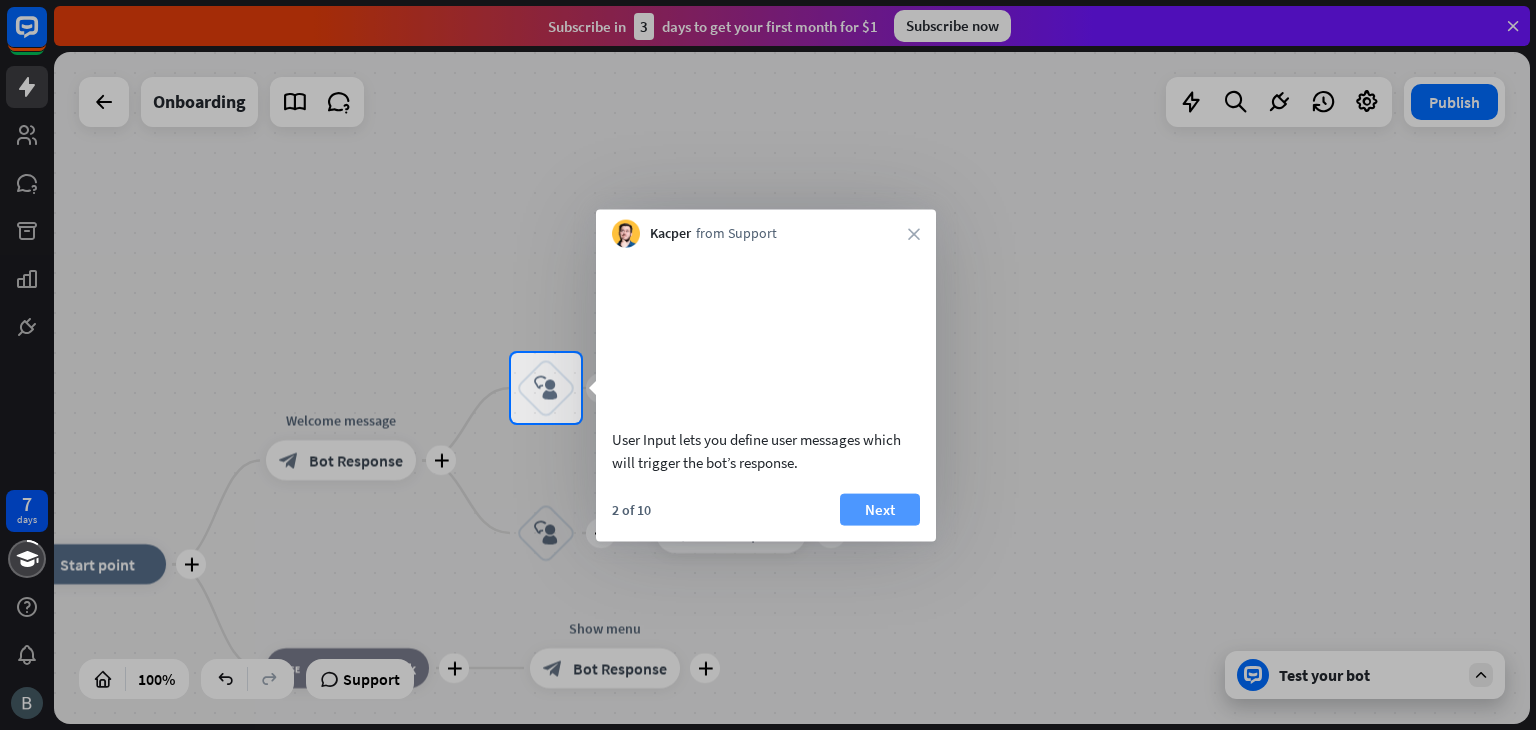 click on "Next" at bounding box center (880, 509) 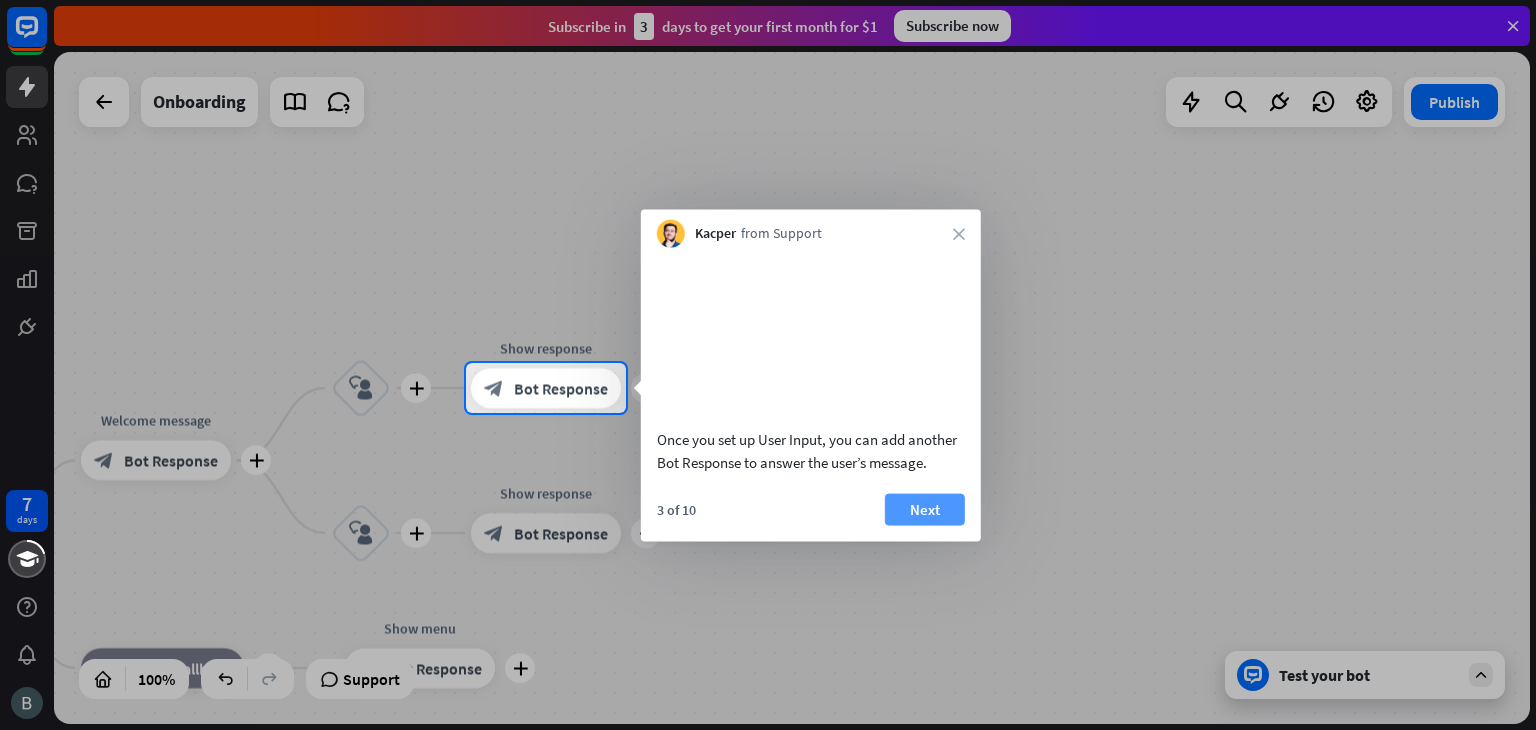 click on "Next" at bounding box center (925, 509) 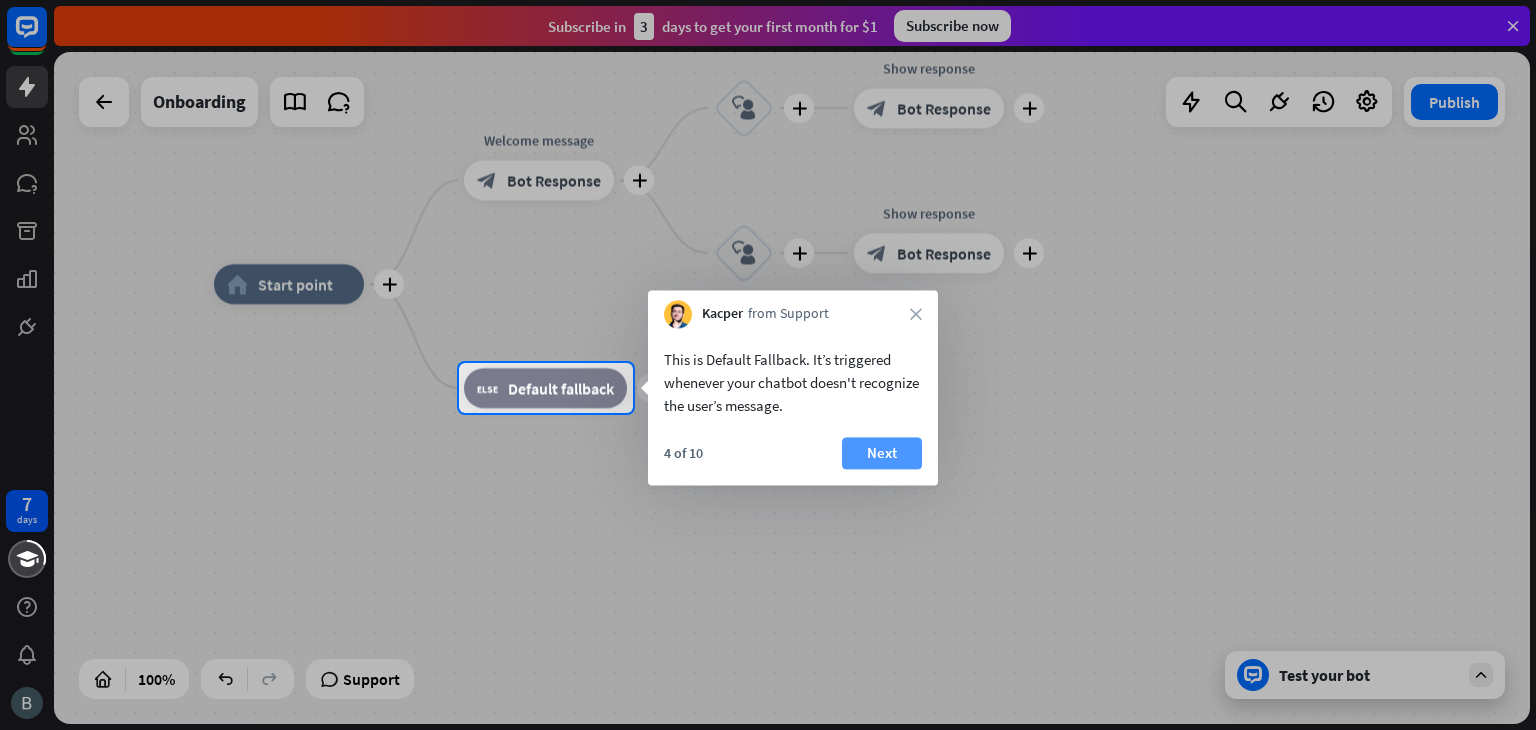 click on "Next" at bounding box center [882, 453] 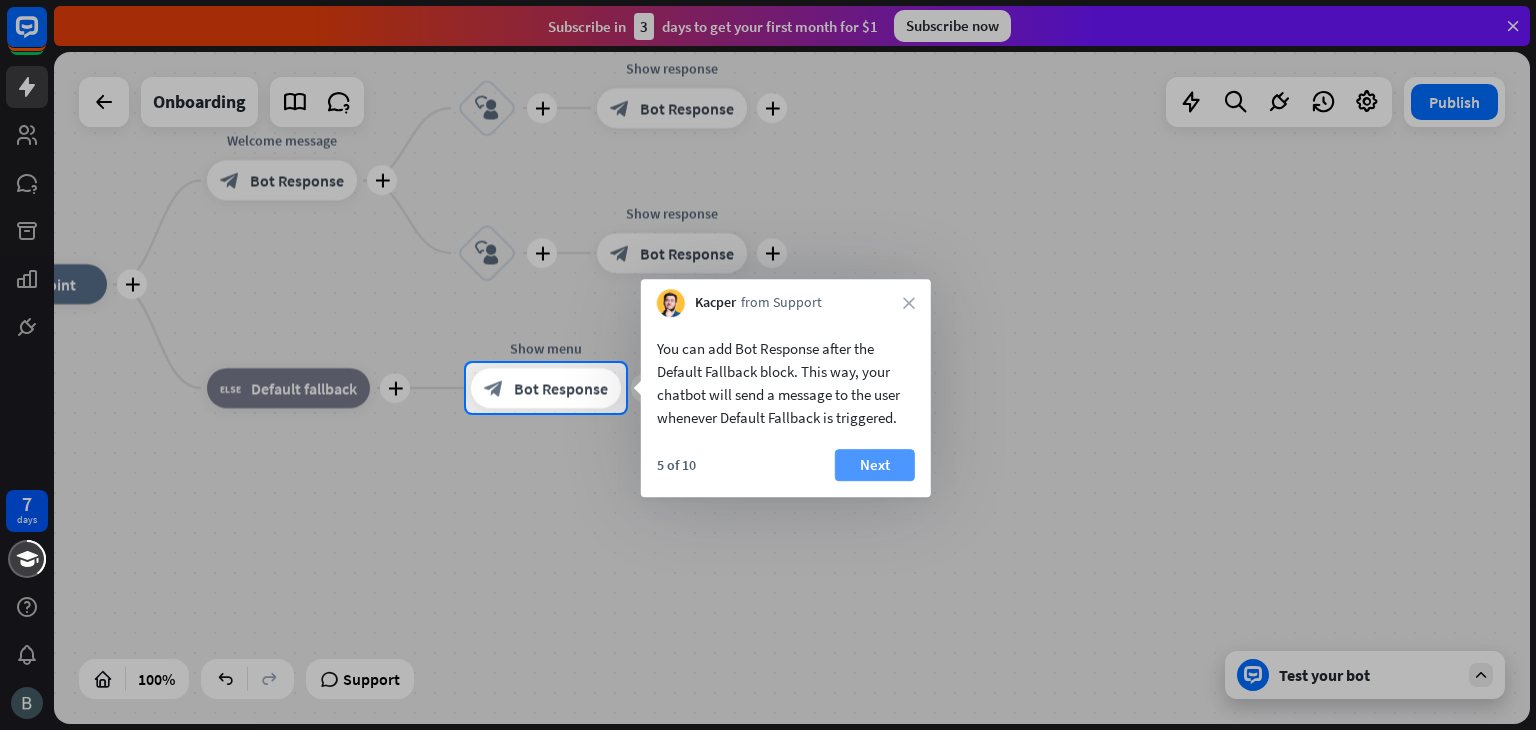 click on "Next" at bounding box center (875, 465) 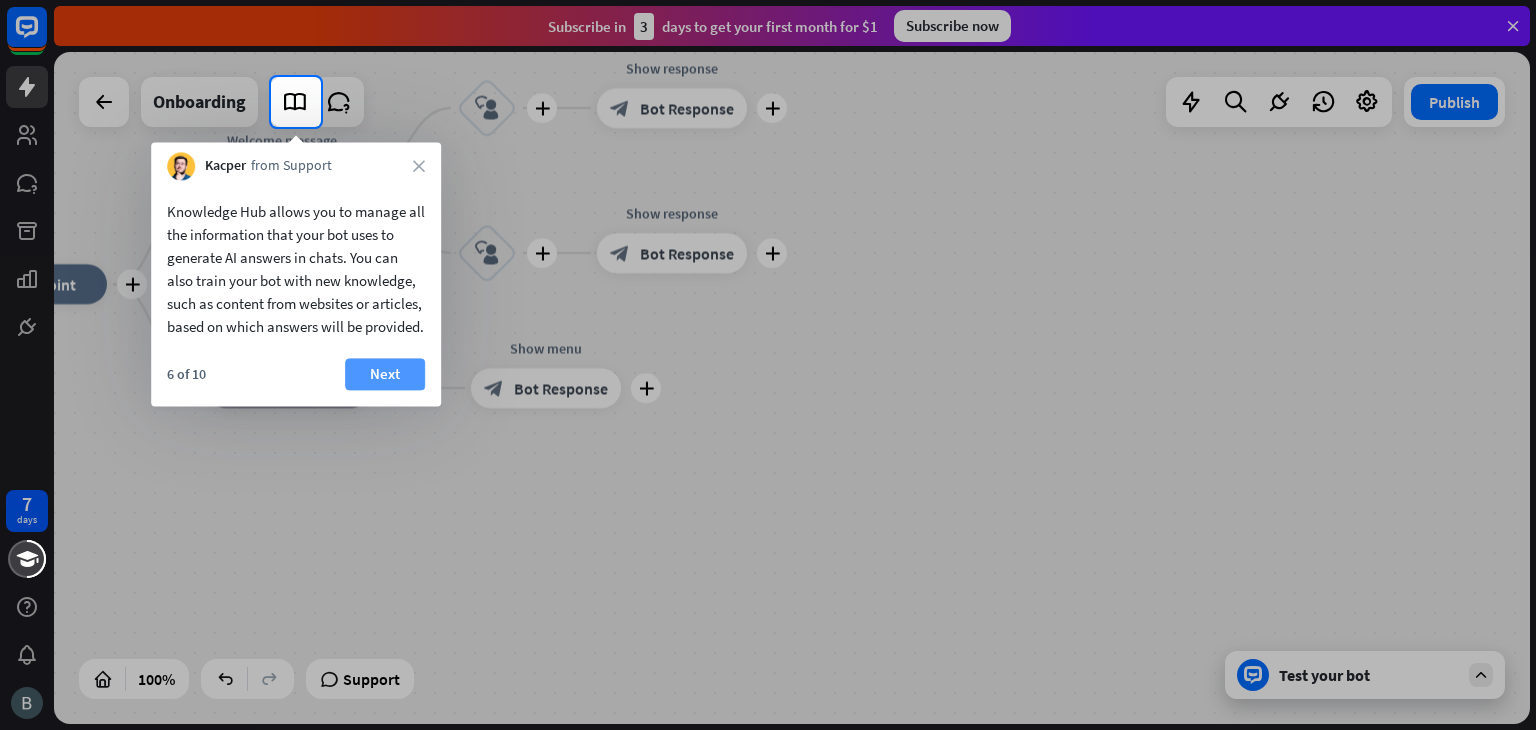 click on "Next" at bounding box center (385, 374) 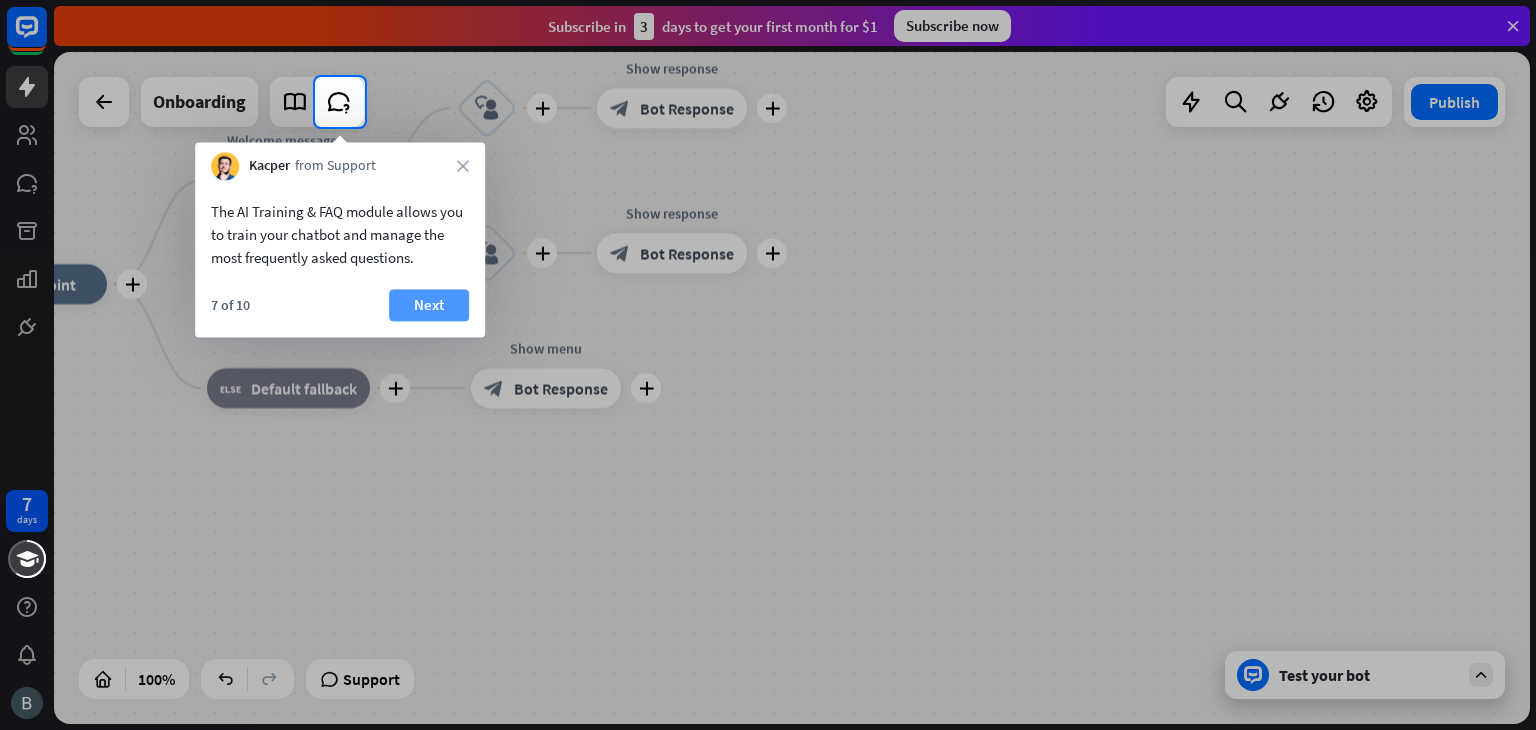 click on "Next" at bounding box center [429, 305] 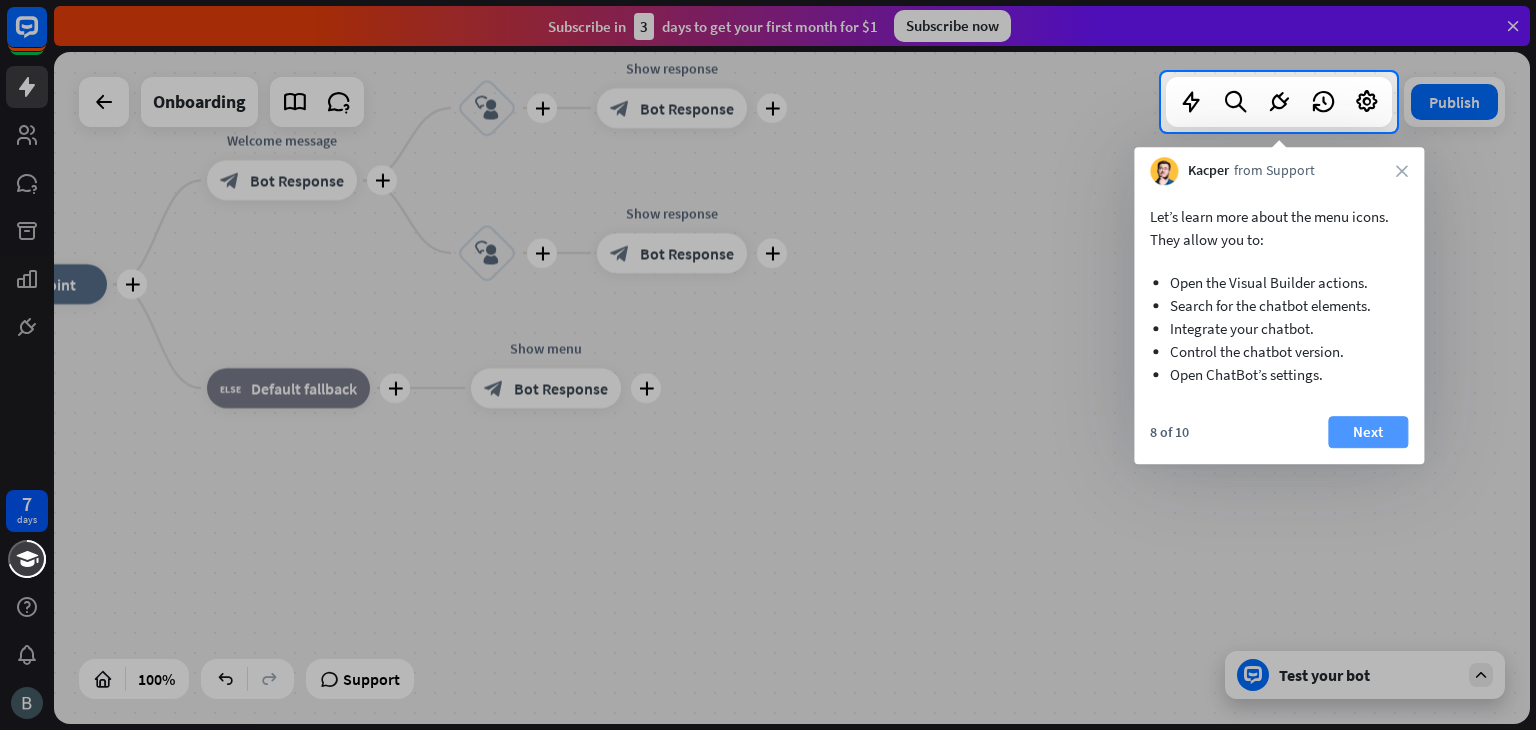 click on "Next" at bounding box center [1368, 432] 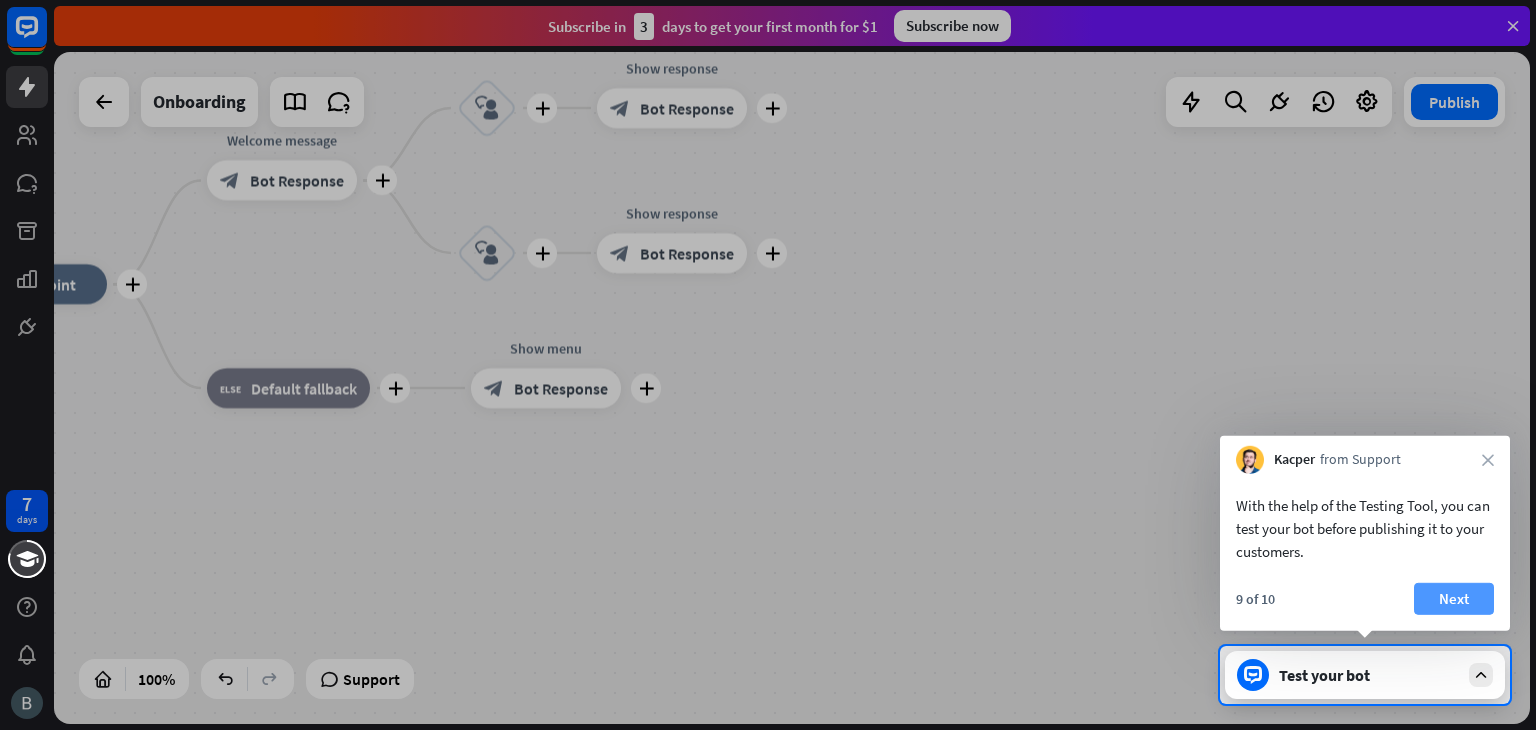 click on "Next" at bounding box center [1454, 599] 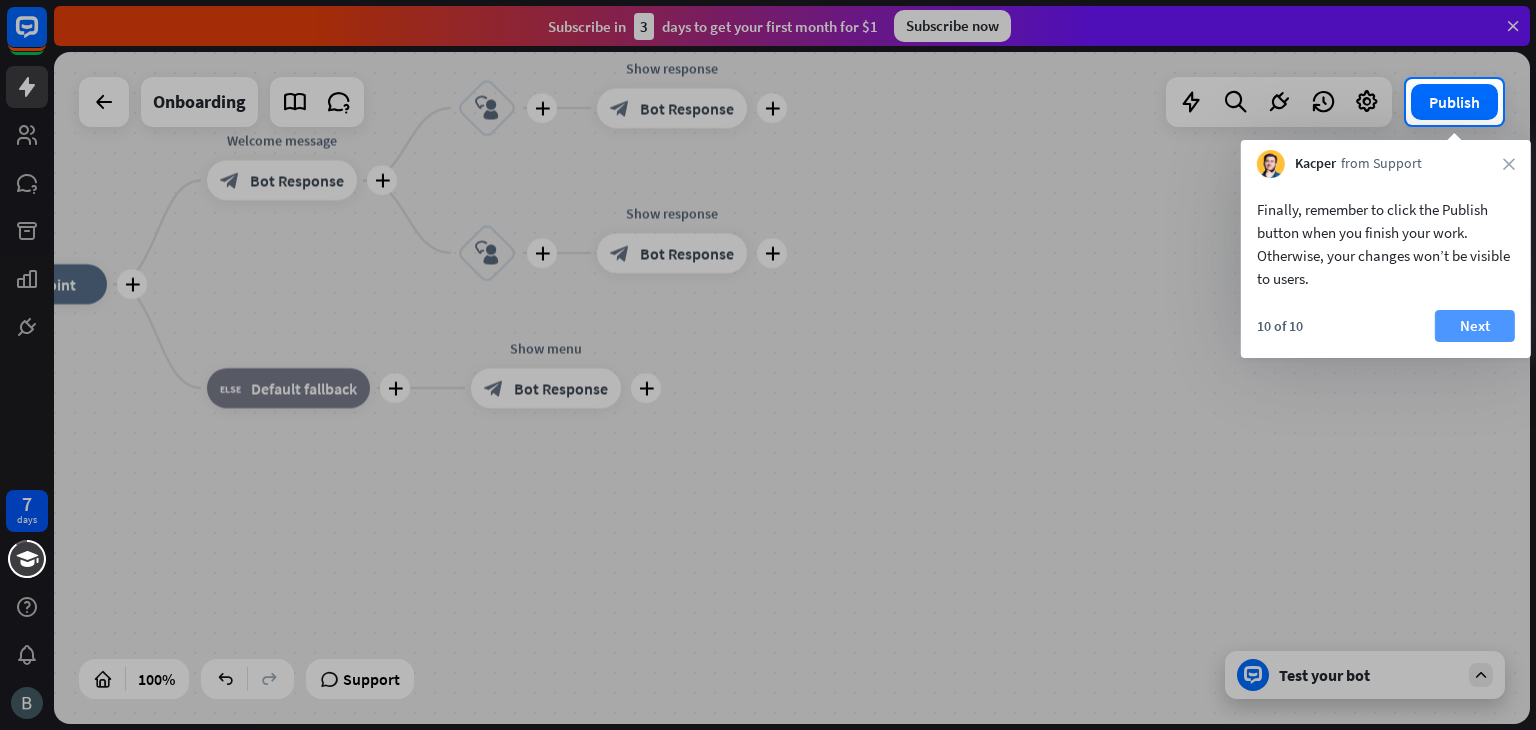 click on "Next" at bounding box center [1475, 326] 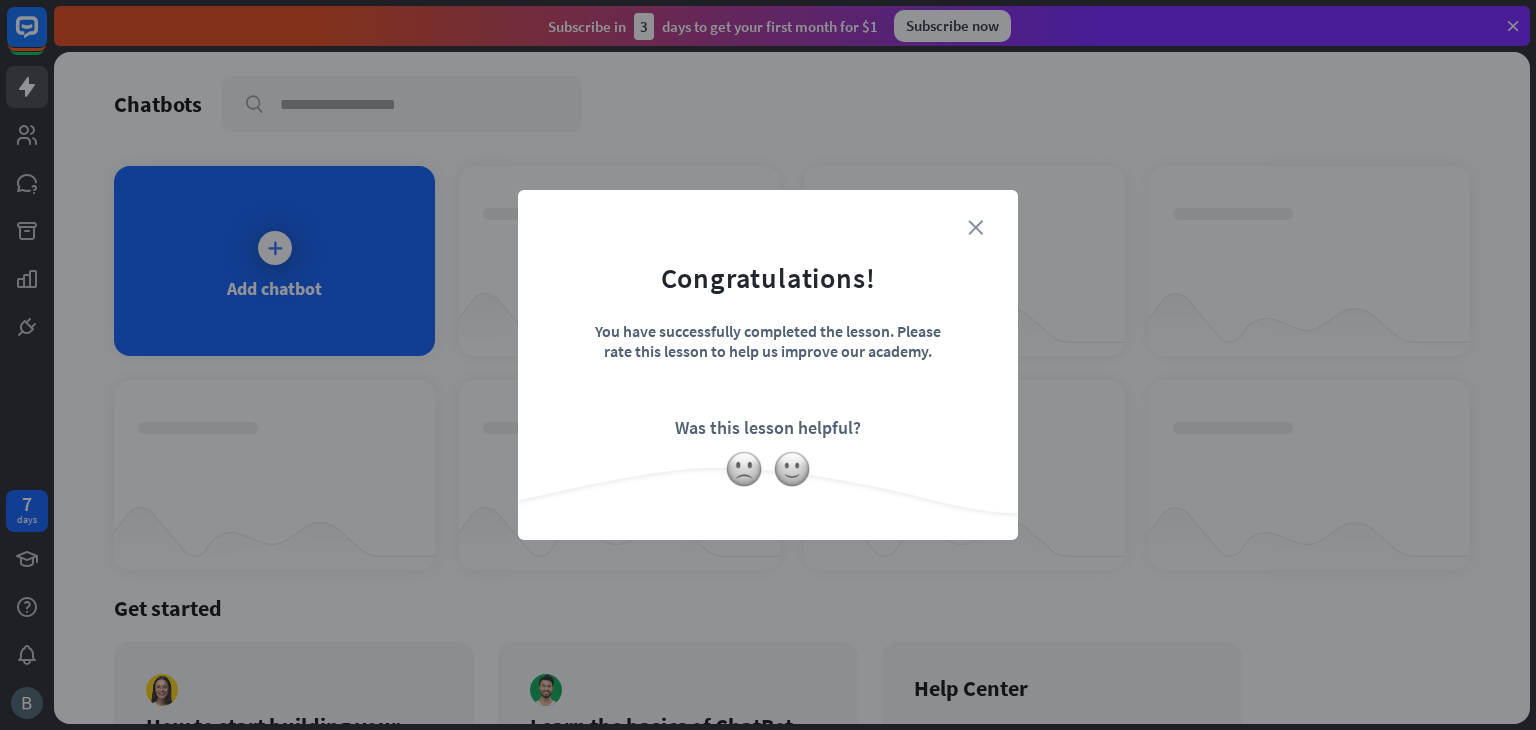 click on "close" at bounding box center [975, 227] 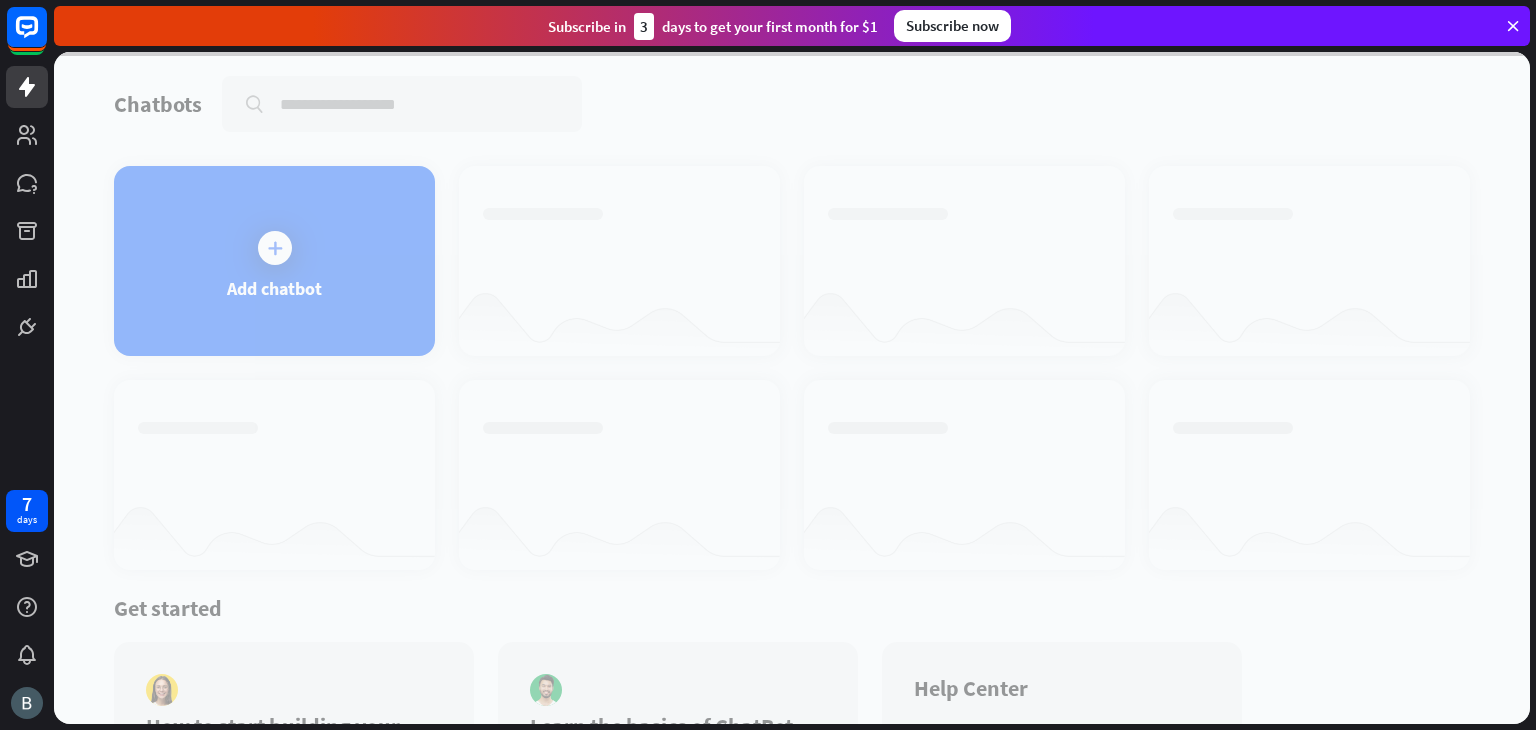 click at bounding box center (792, 388) 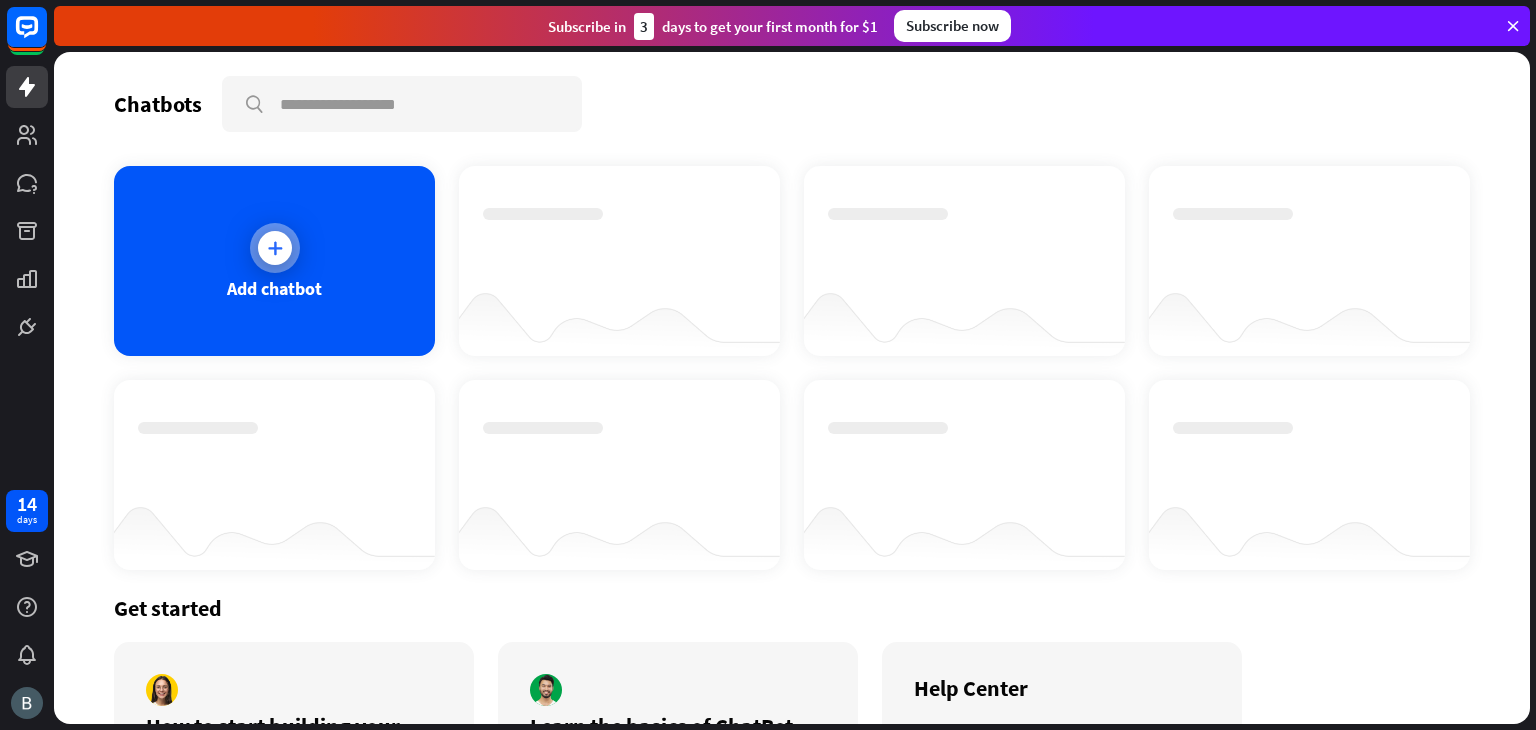 click on "Add chatbot" at bounding box center [274, 261] 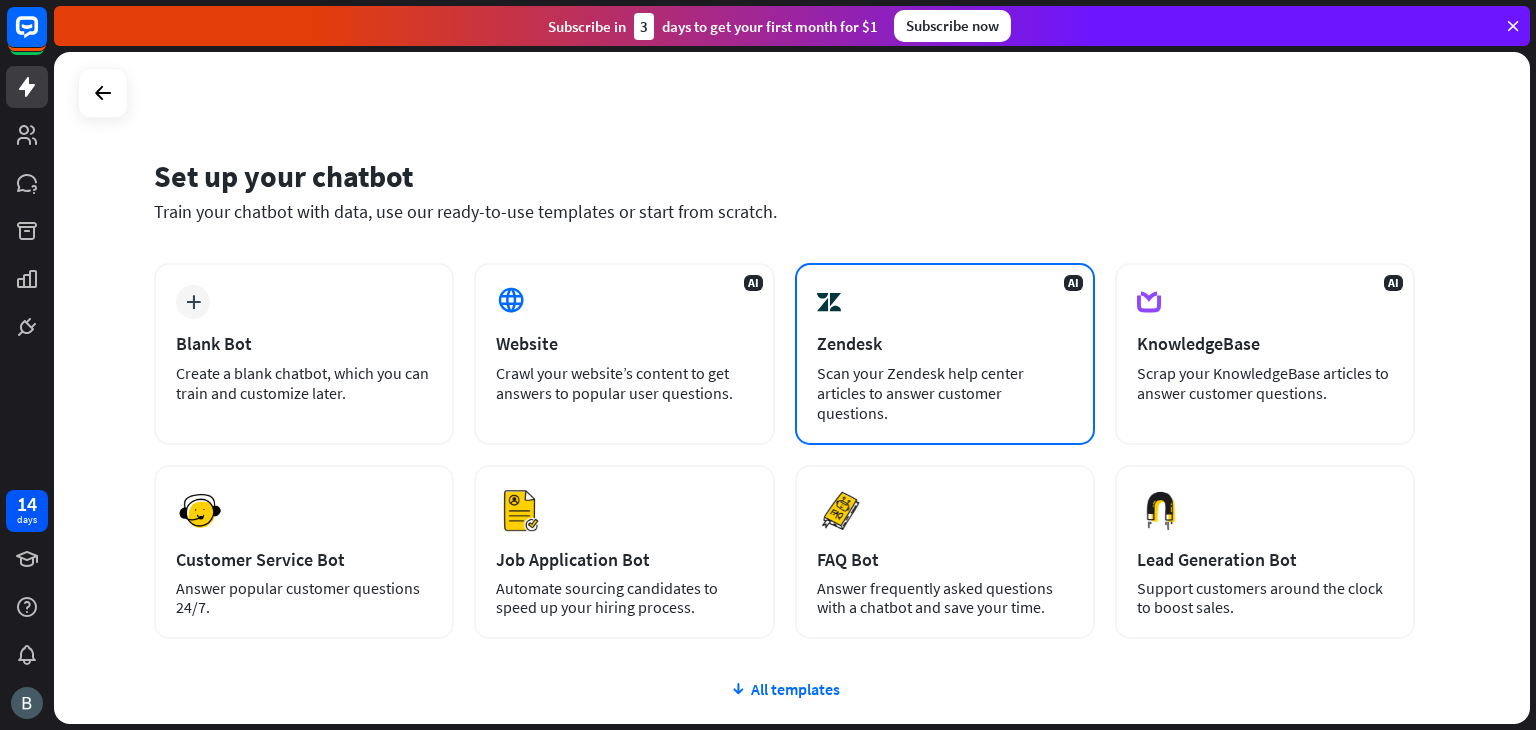 scroll, scrollTop: 133, scrollLeft: 0, axis: vertical 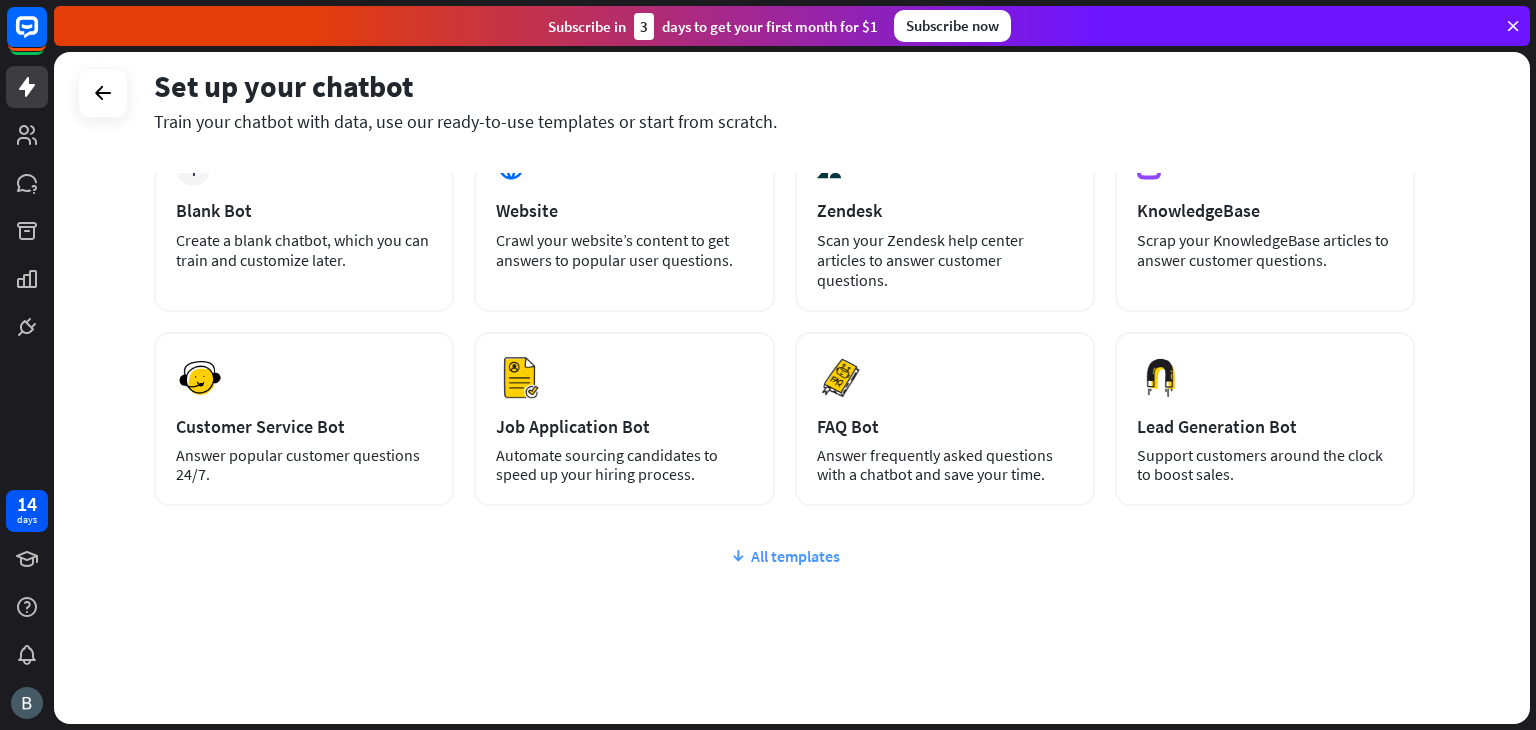 click at bounding box center [738, 556] 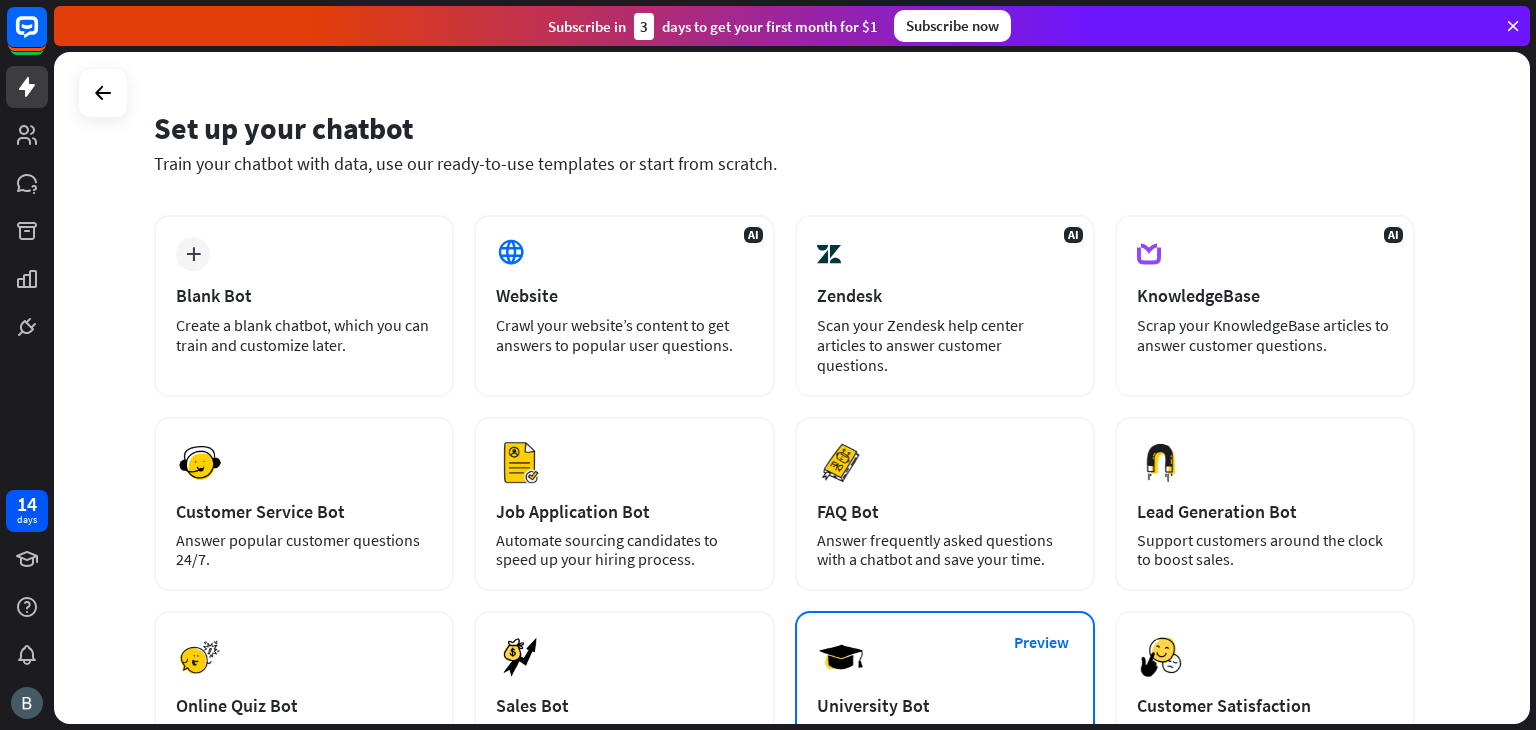 scroll, scrollTop: 48, scrollLeft: 0, axis: vertical 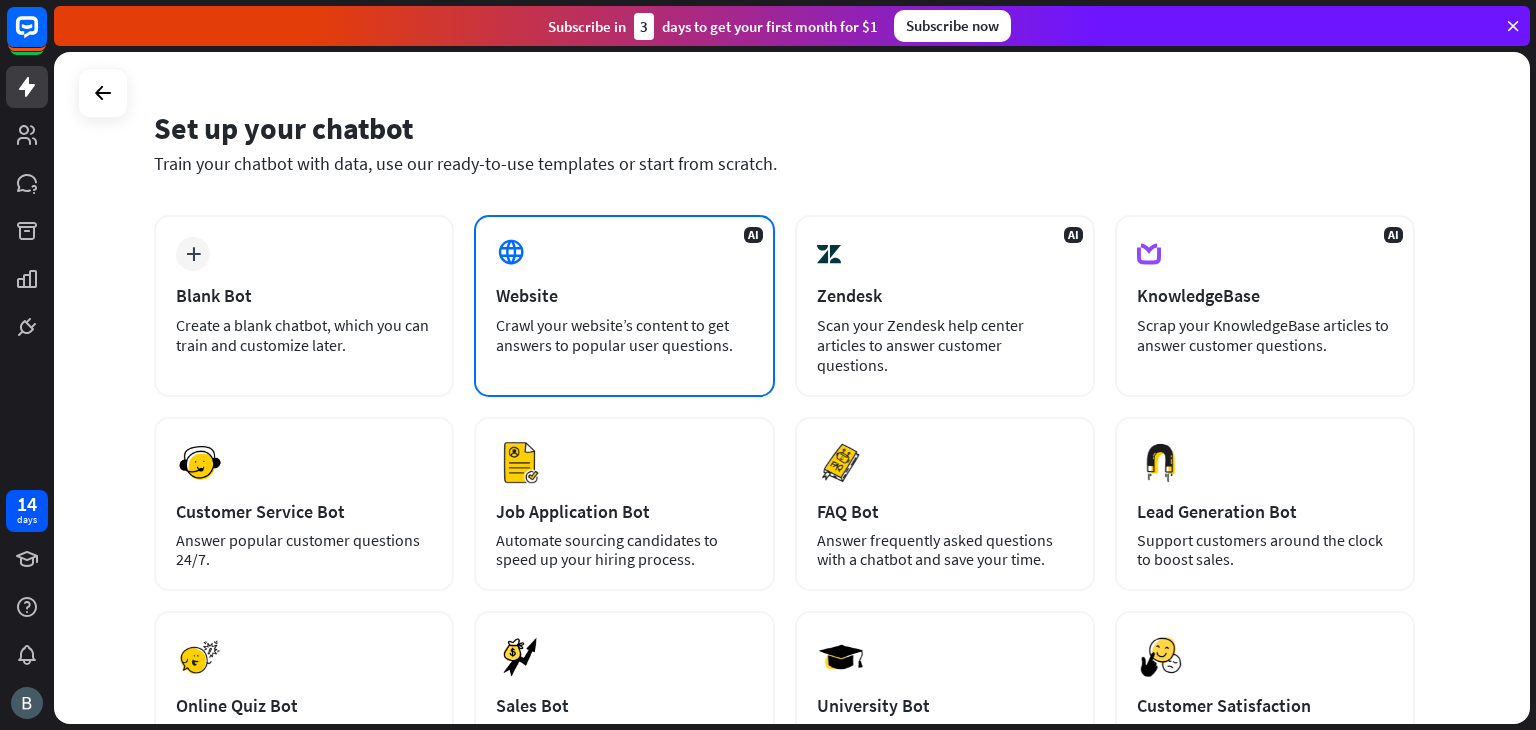click on "Crawl your website’s content to get answers to
popular user questions." at bounding box center [624, 335] 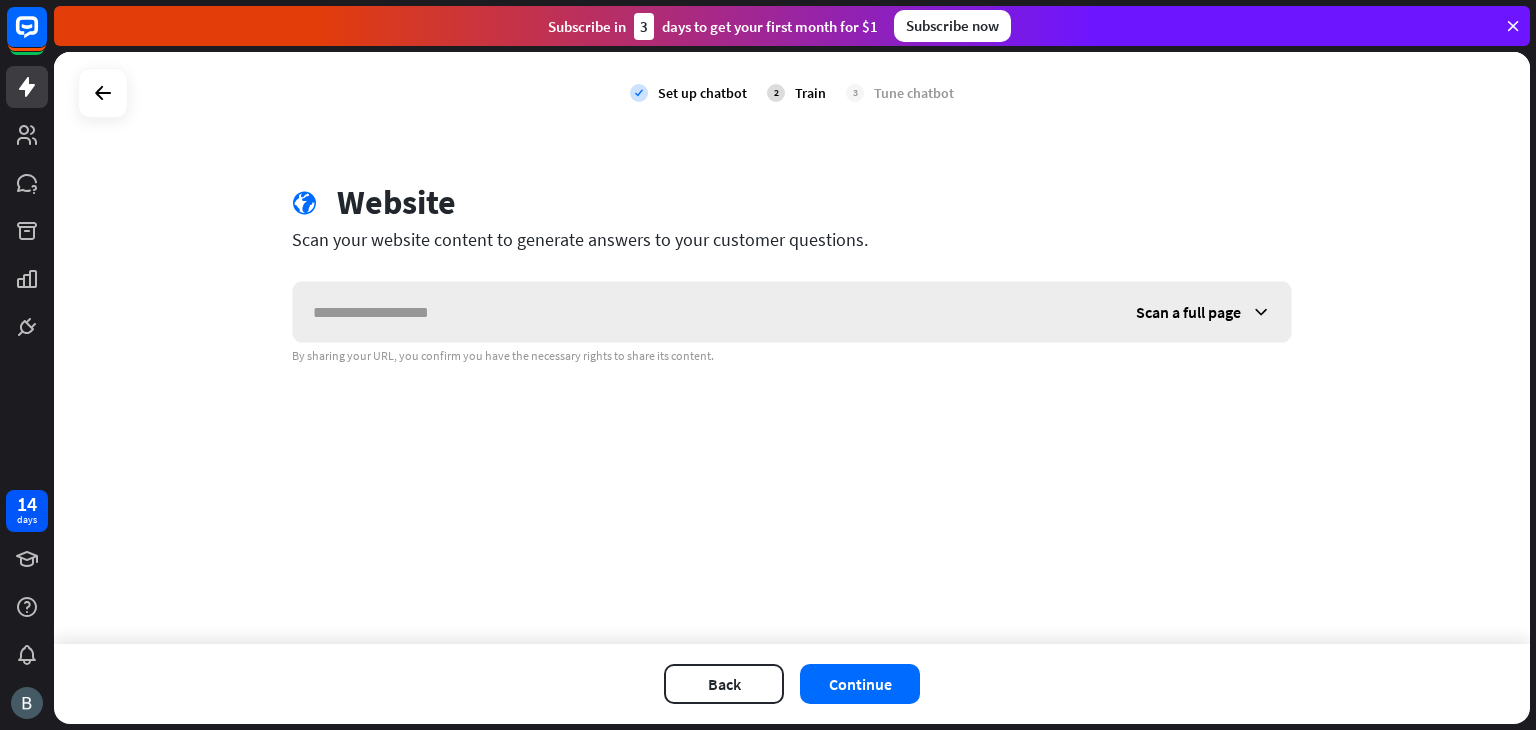 click at bounding box center [704, 312] 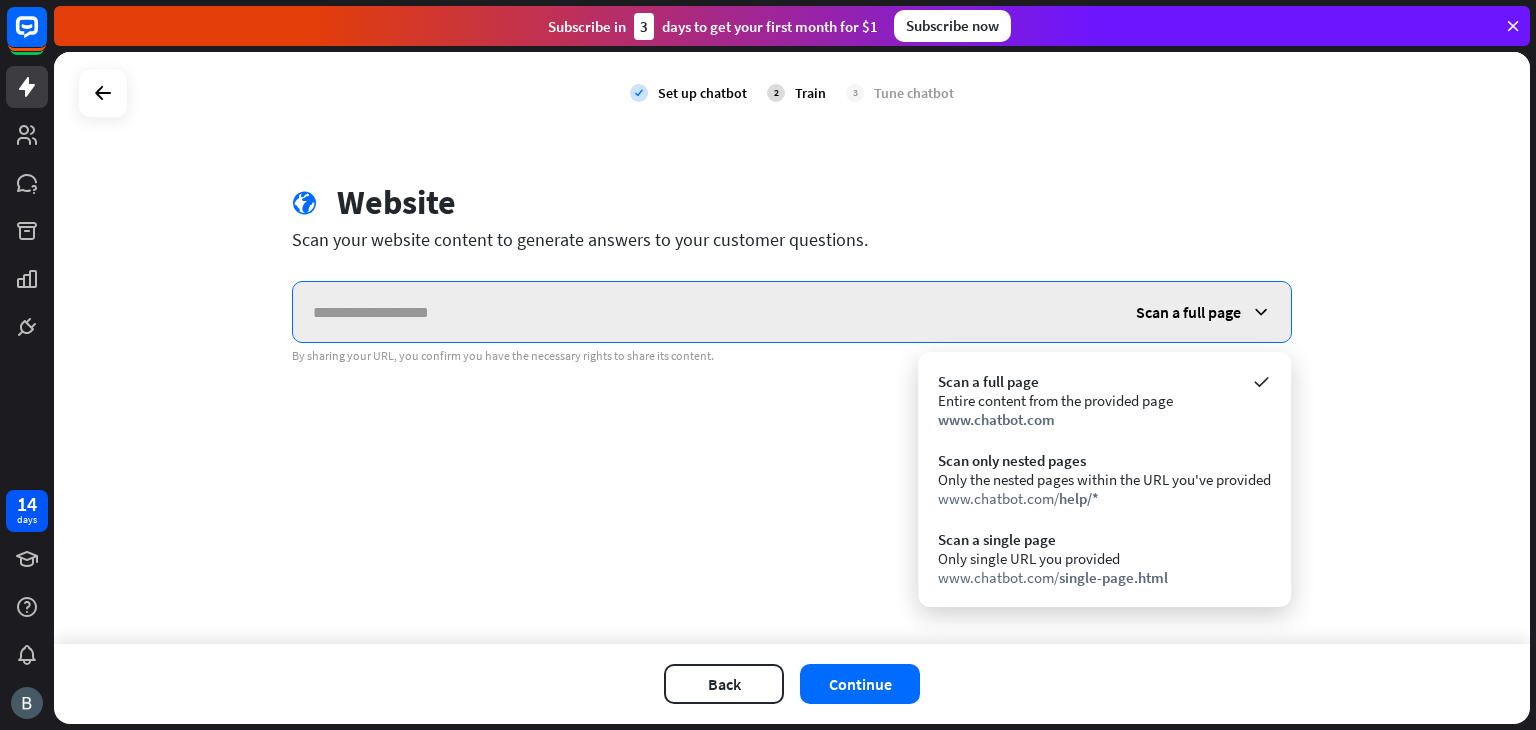 click at bounding box center (704, 312) 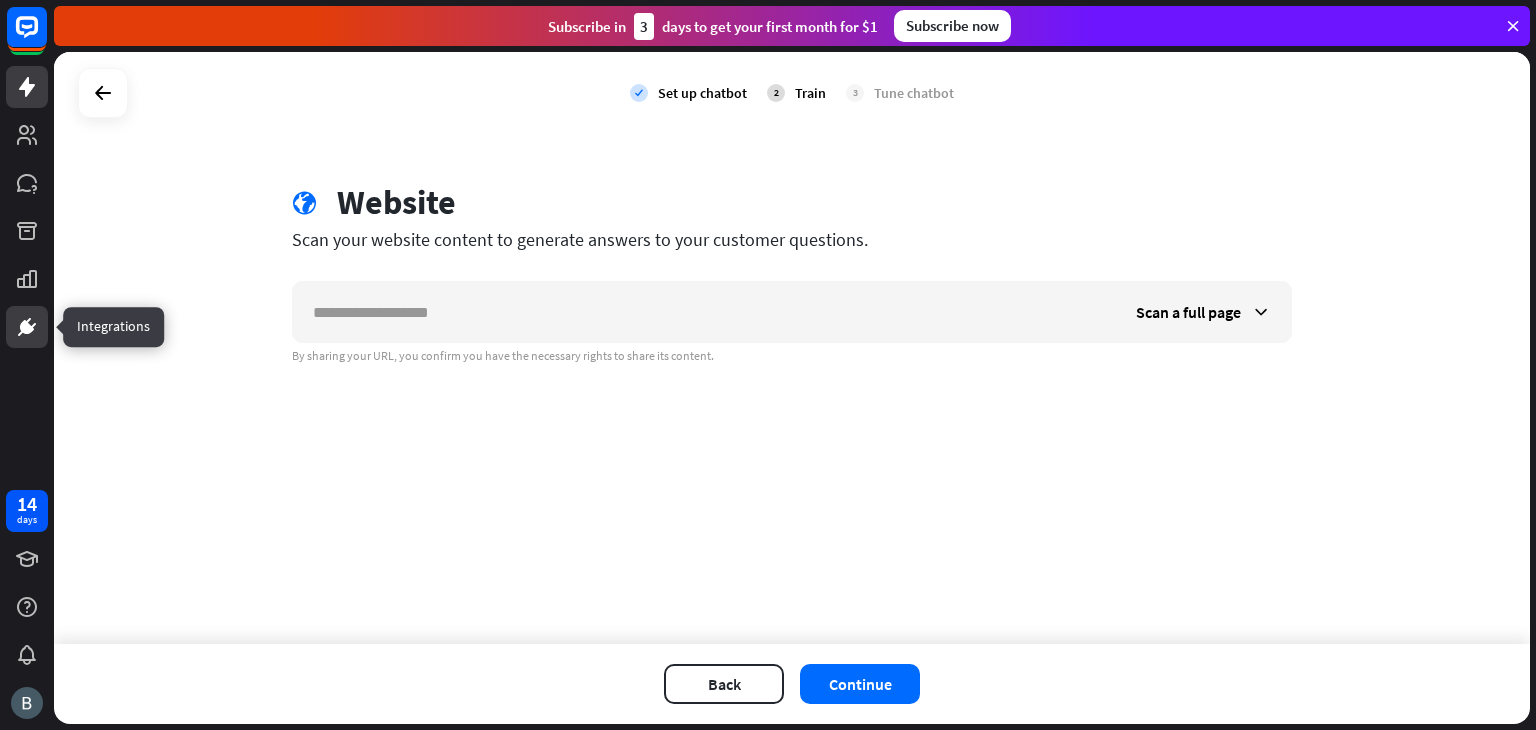 click 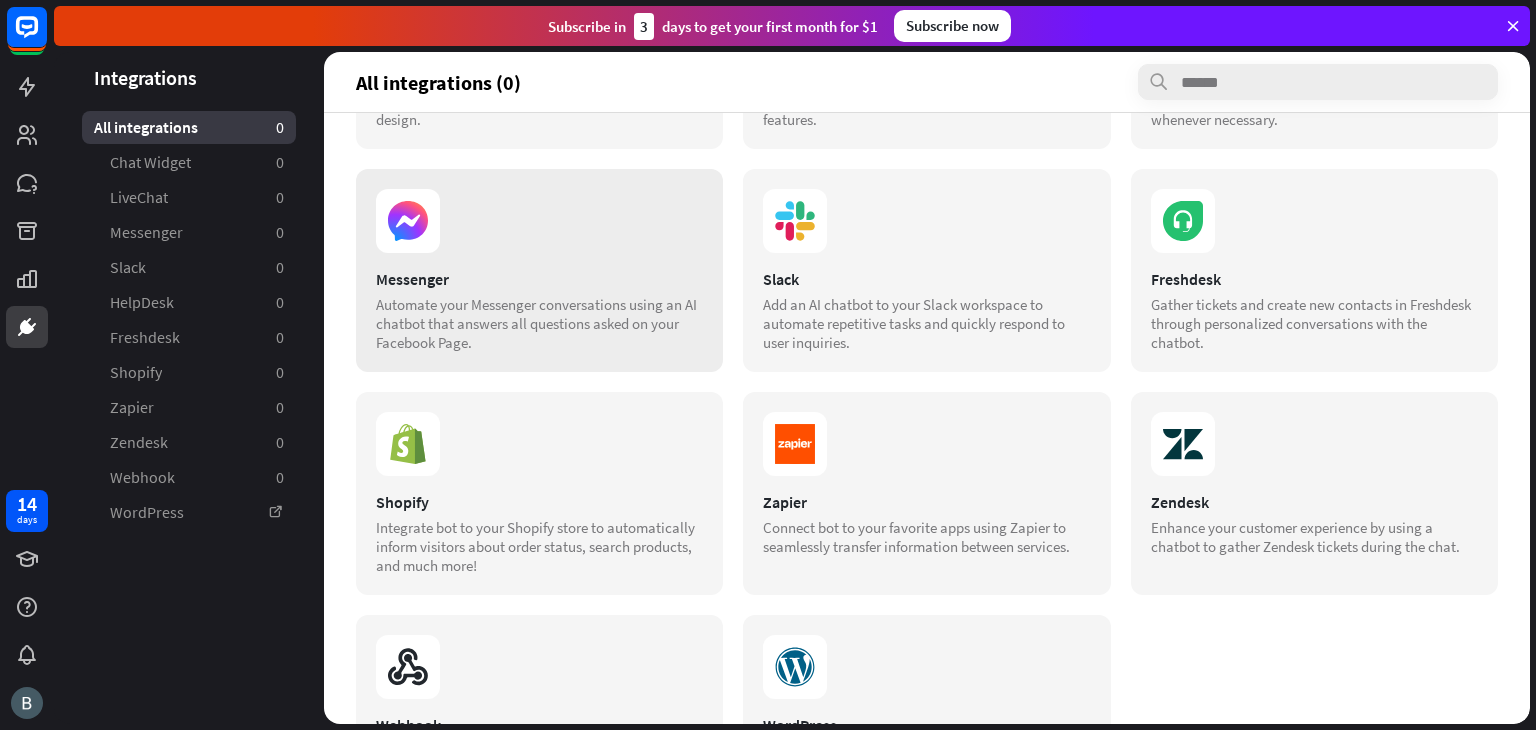 scroll, scrollTop: 0, scrollLeft: 0, axis: both 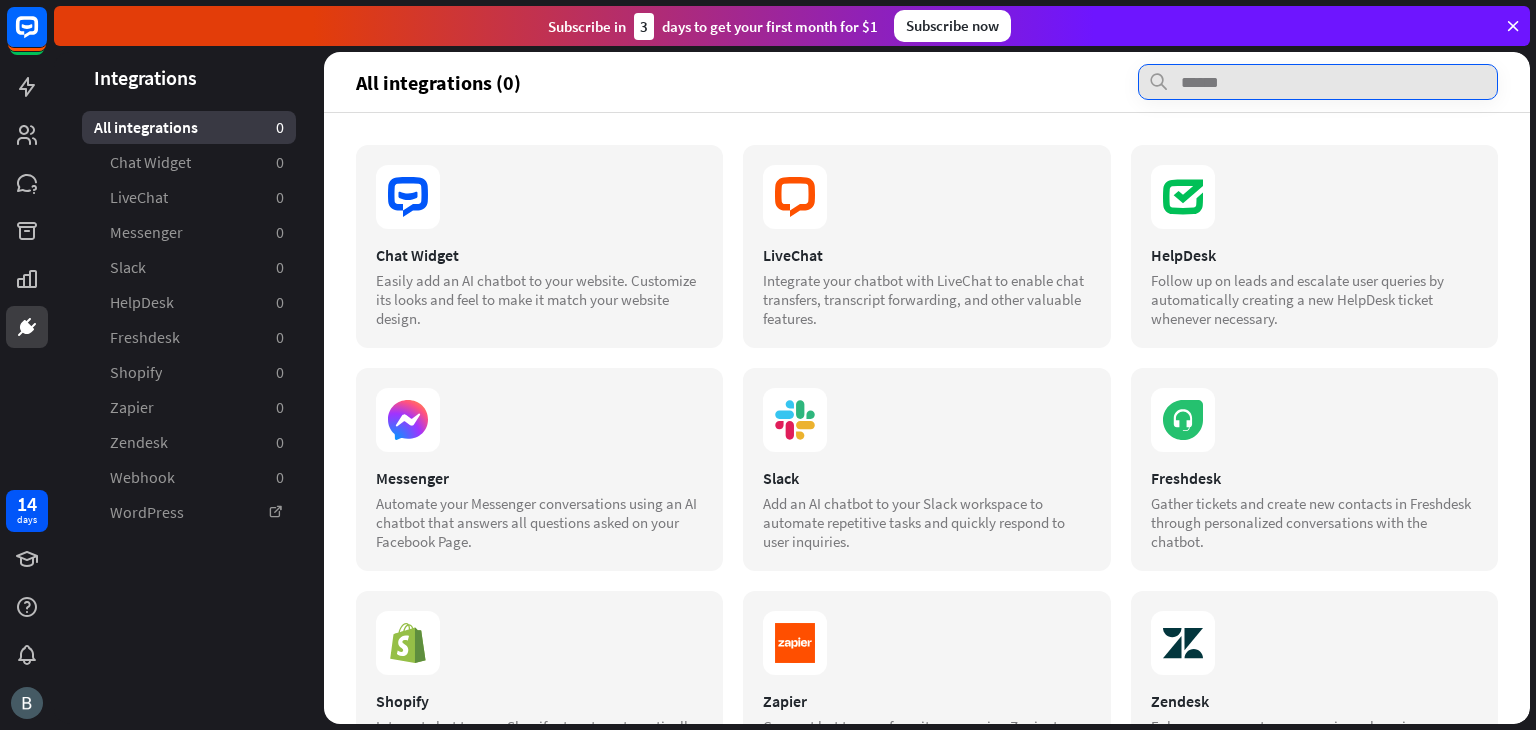 click at bounding box center (1318, 82) 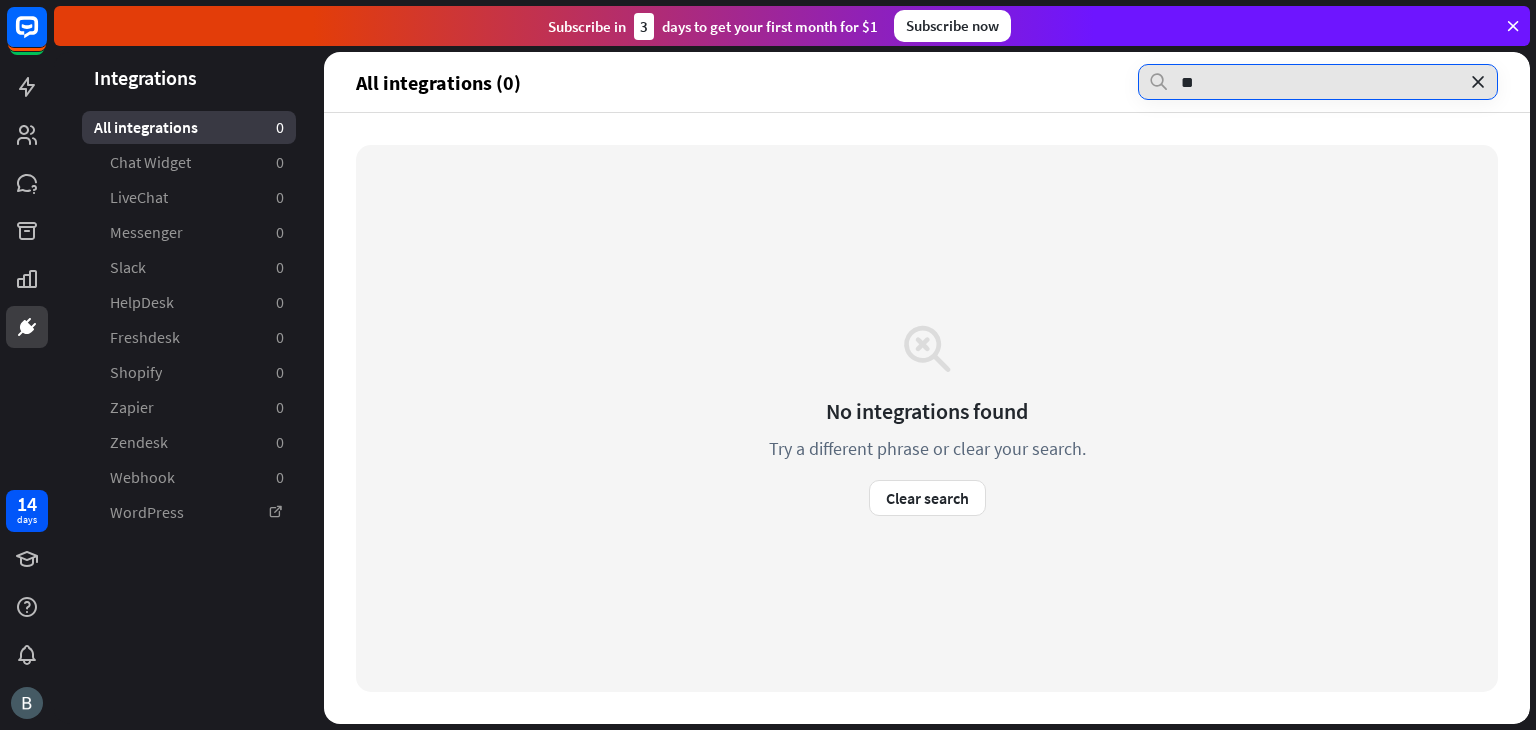 type on "*" 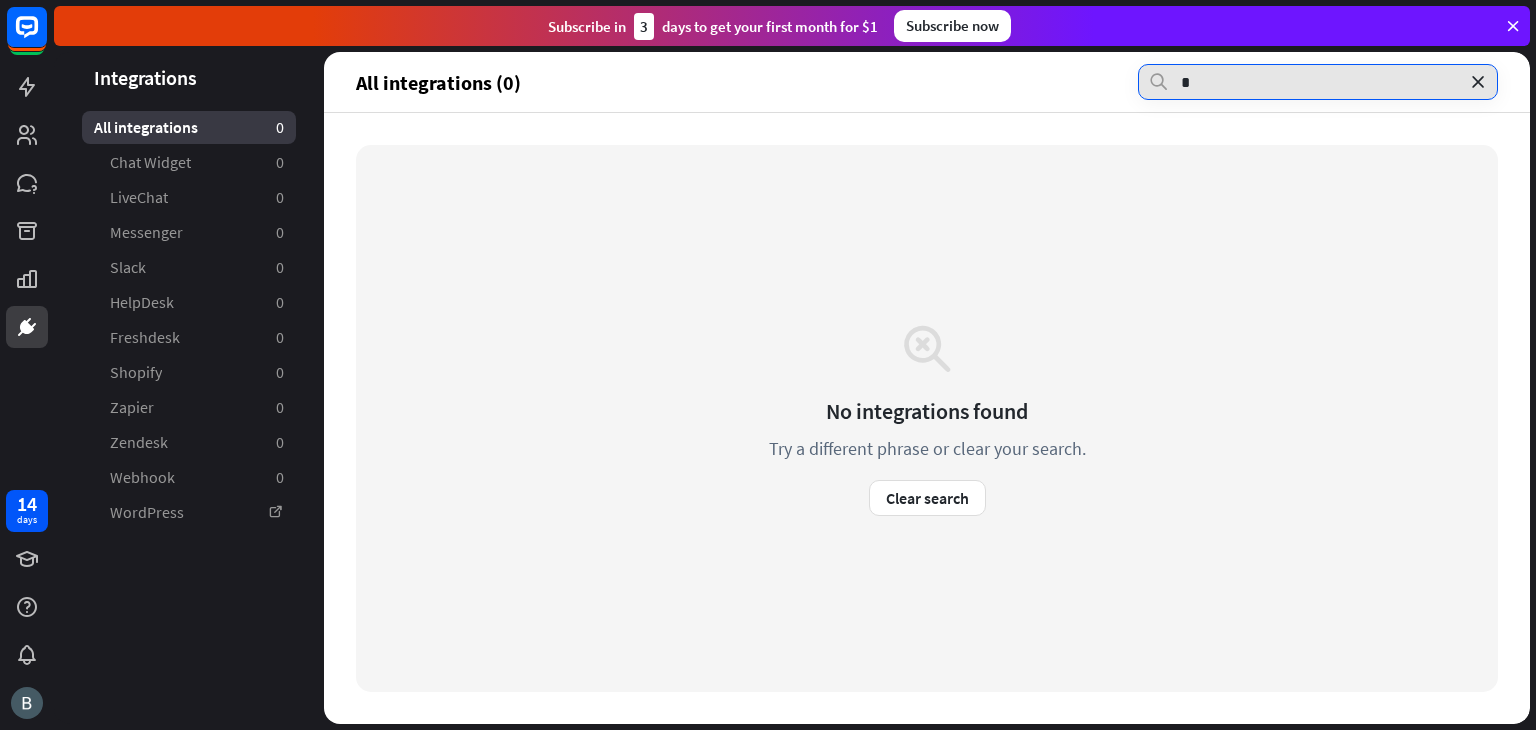 type 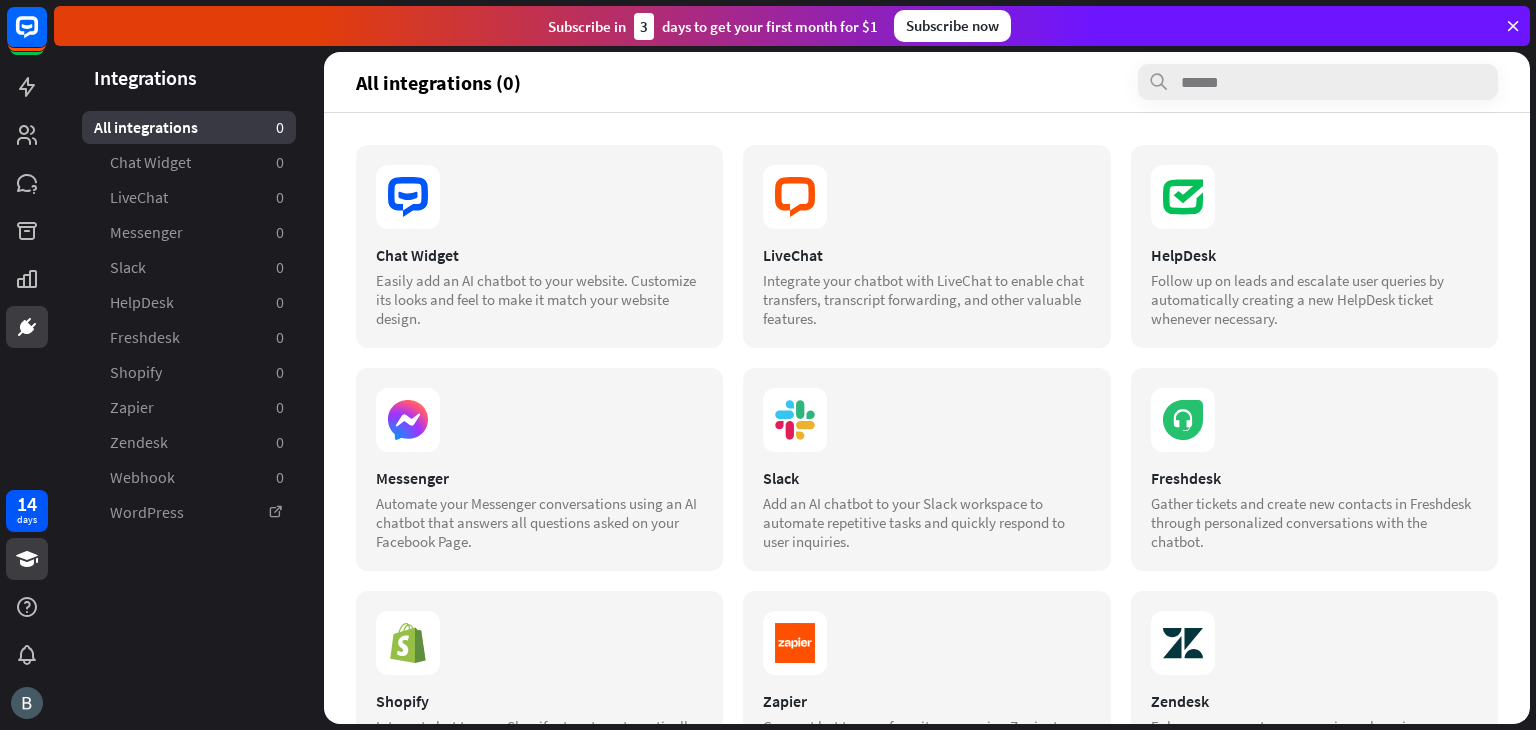 click at bounding box center (27, 559) 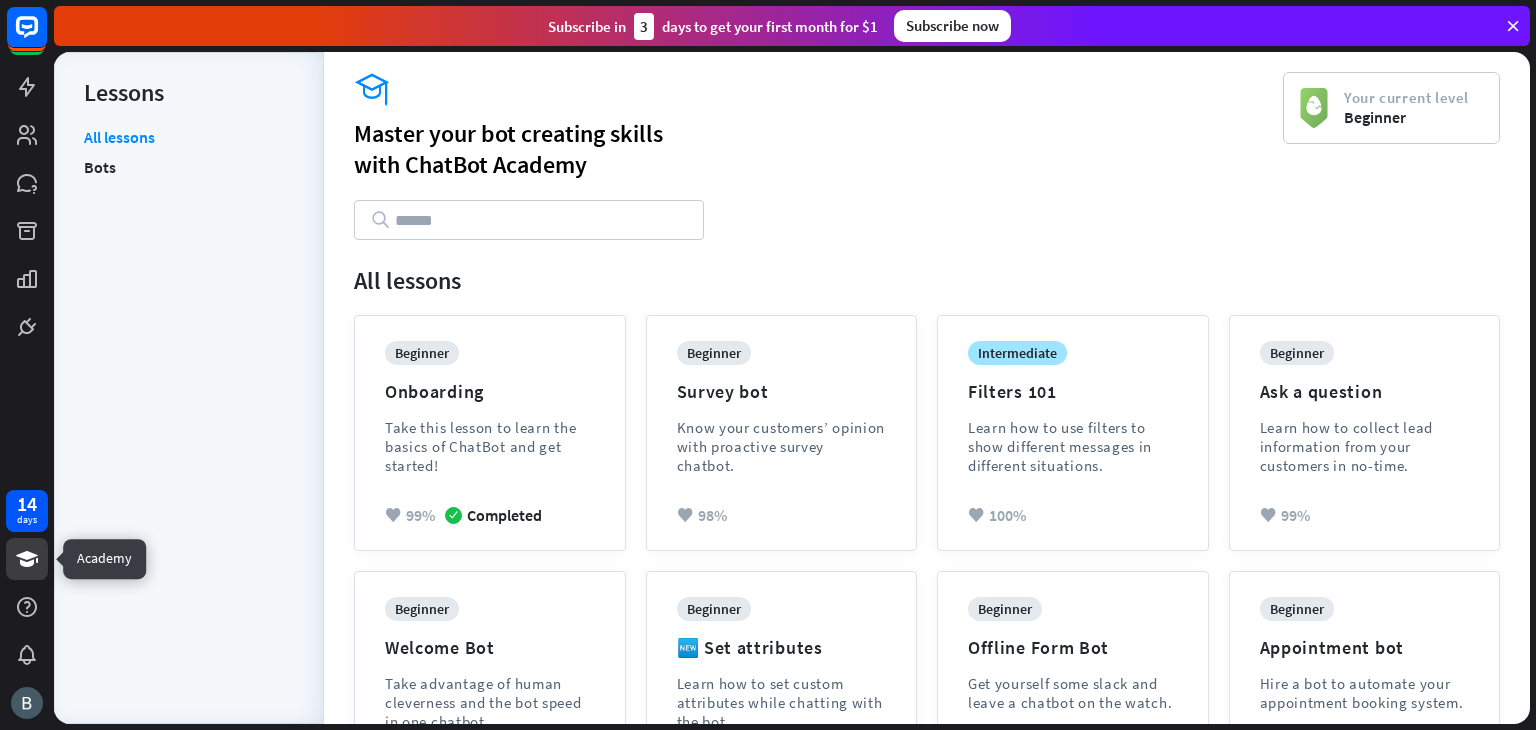 scroll, scrollTop: 369, scrollLeft: 0, axis: vertical 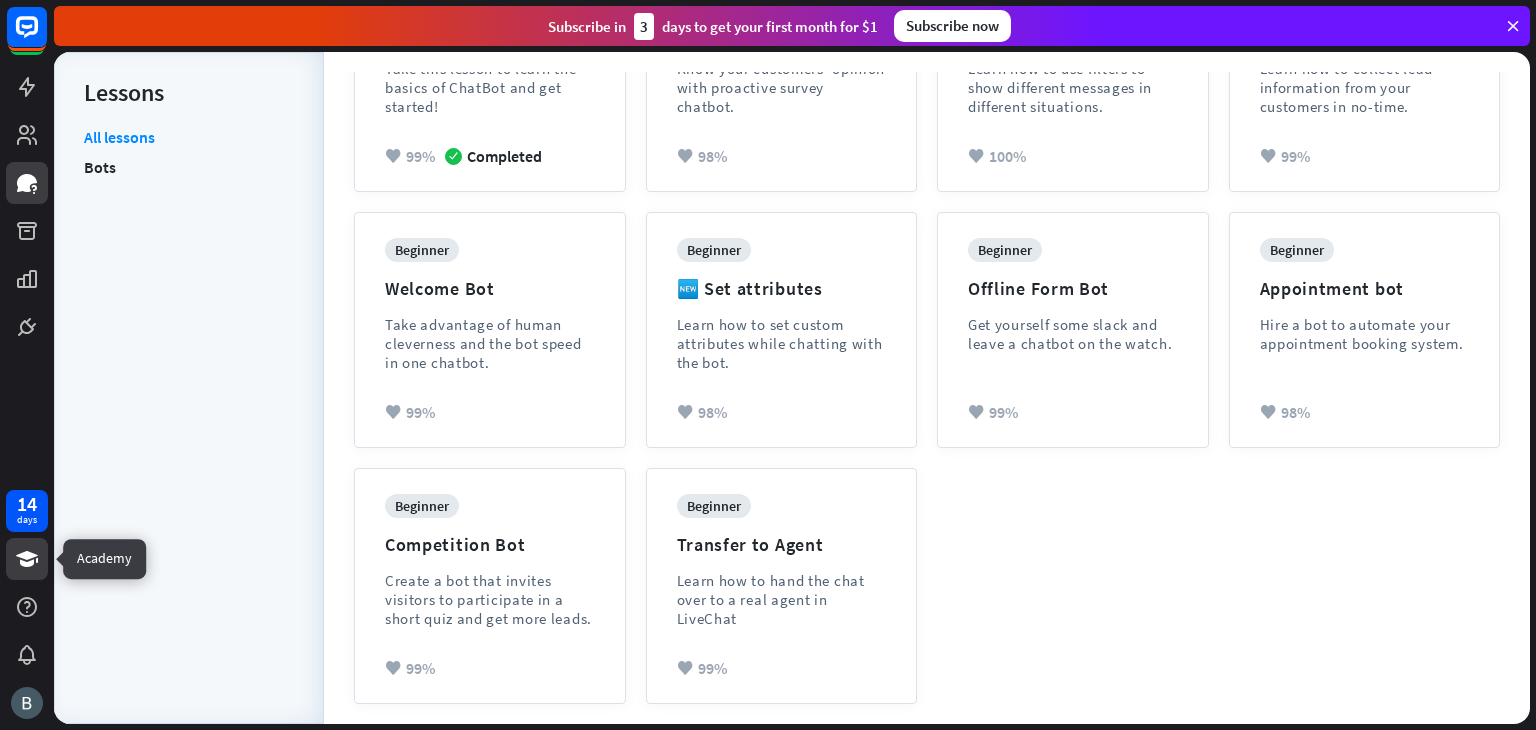 click 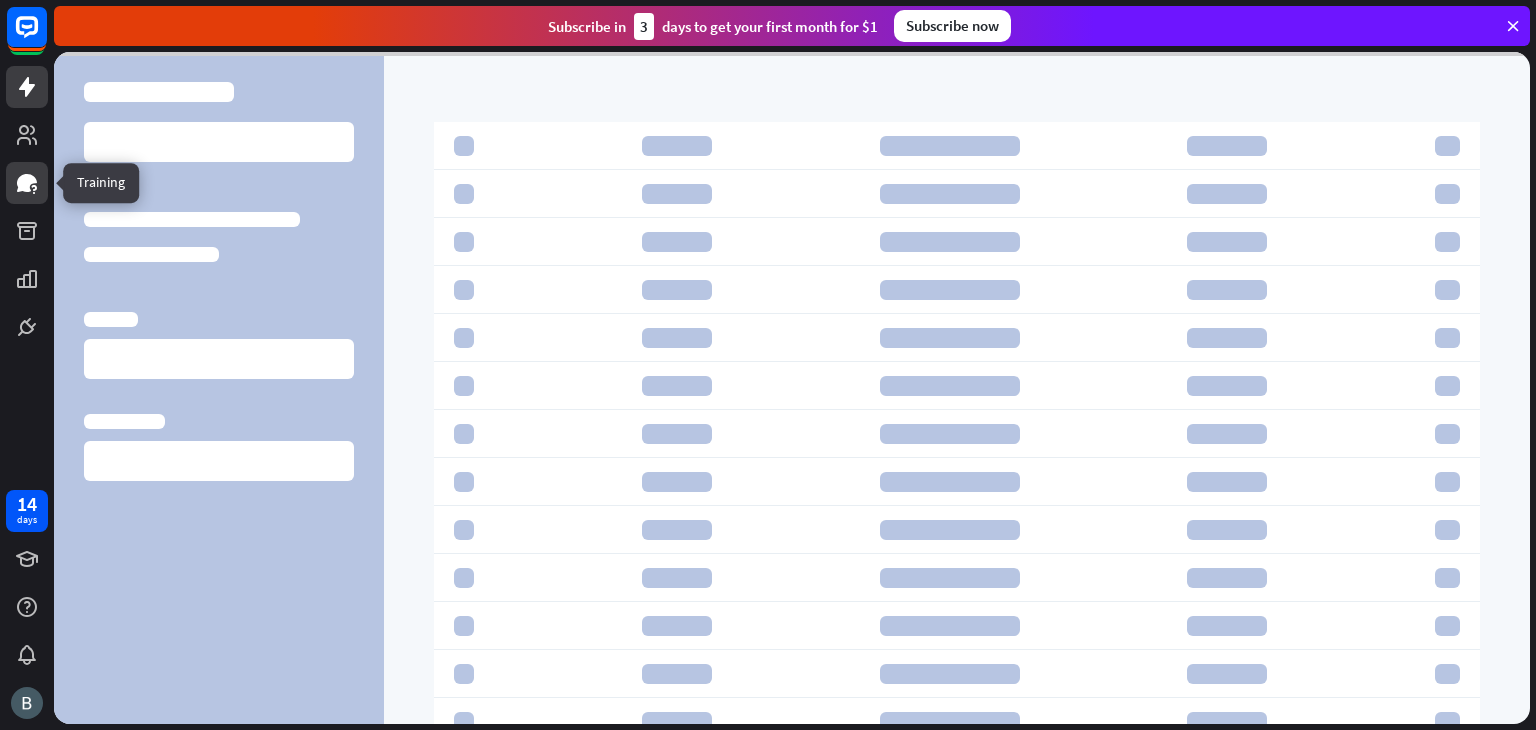 click 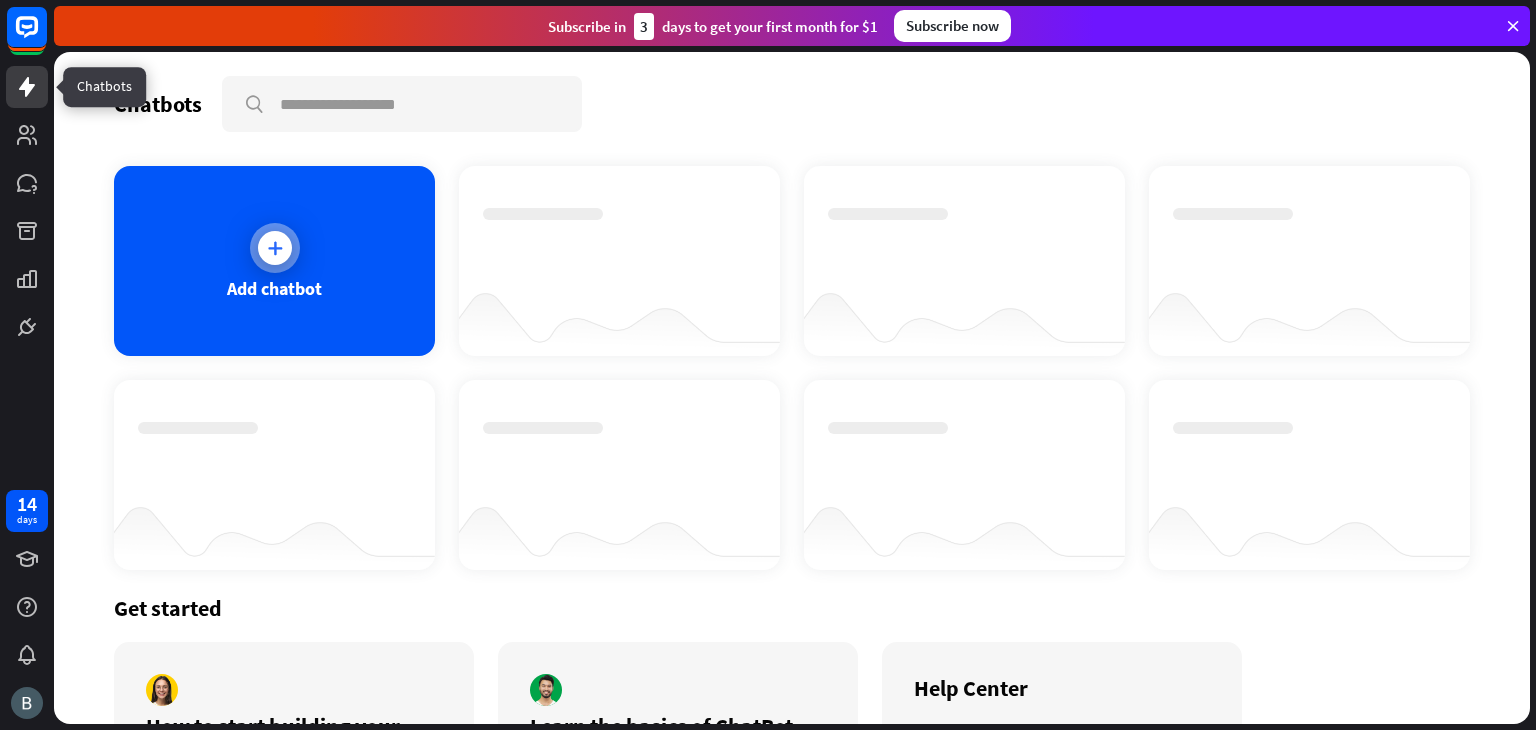 click on "Add chatbot" at bounding box center (274, 261) 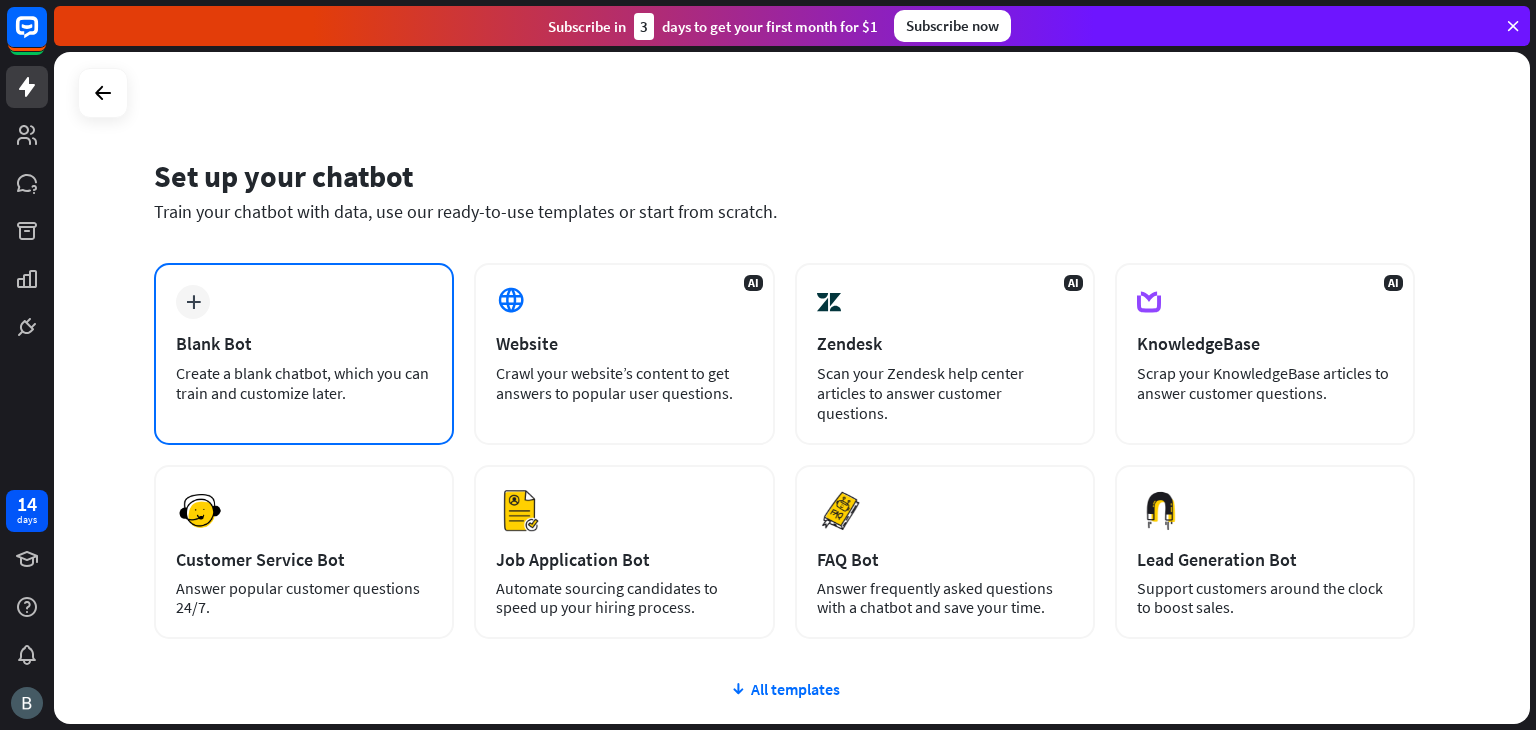 click on "Blank Bot" at bounding box center (304, 343) 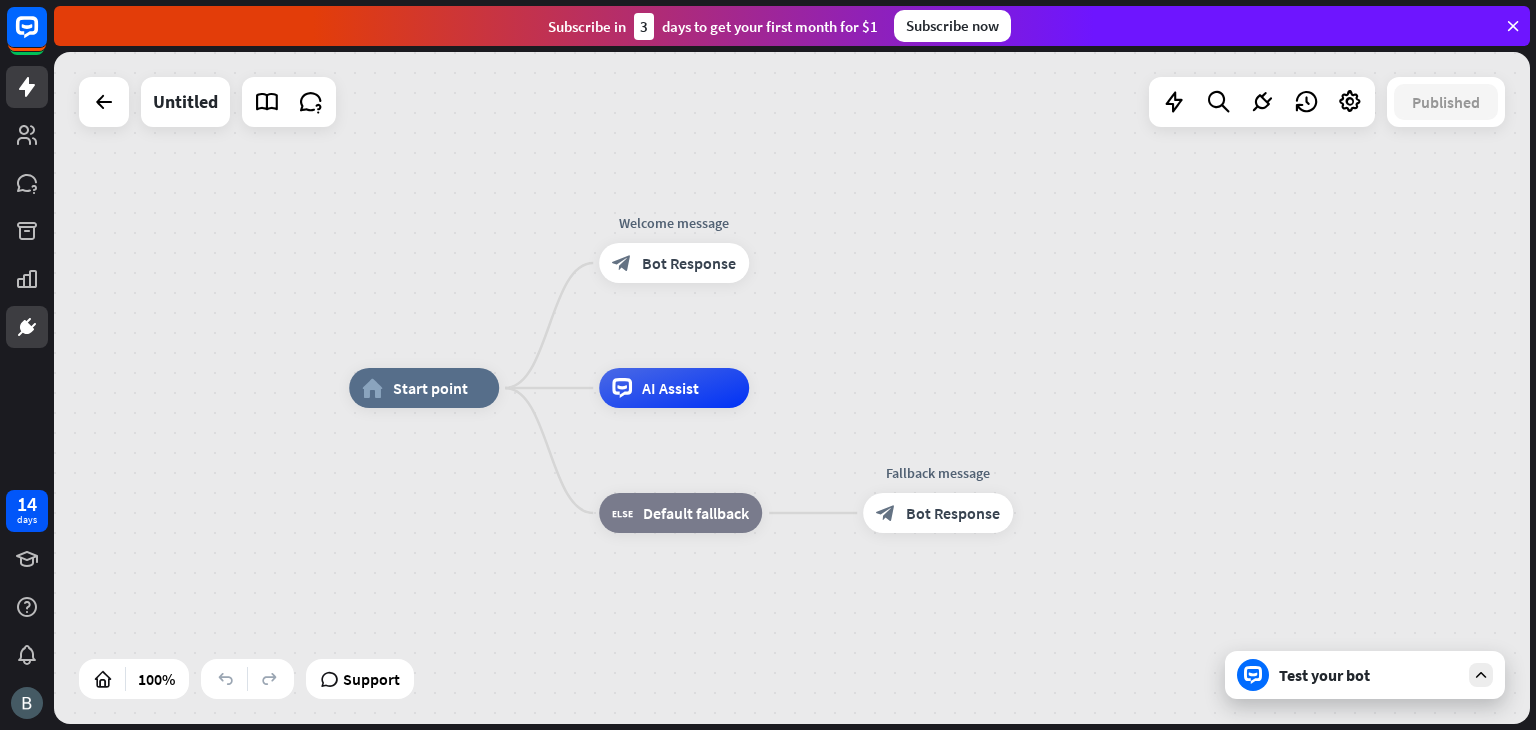 click at bounding box center (27, 327) 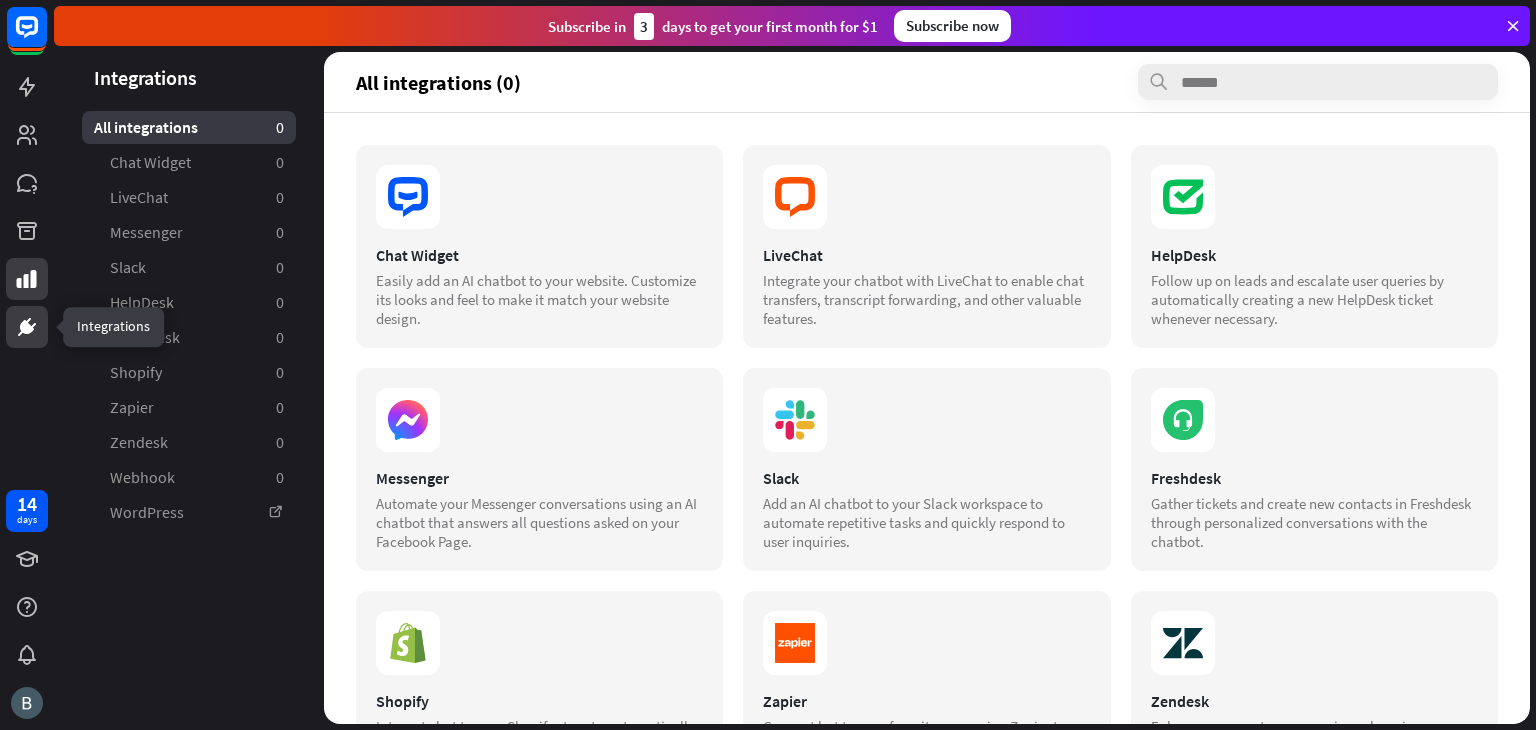 click 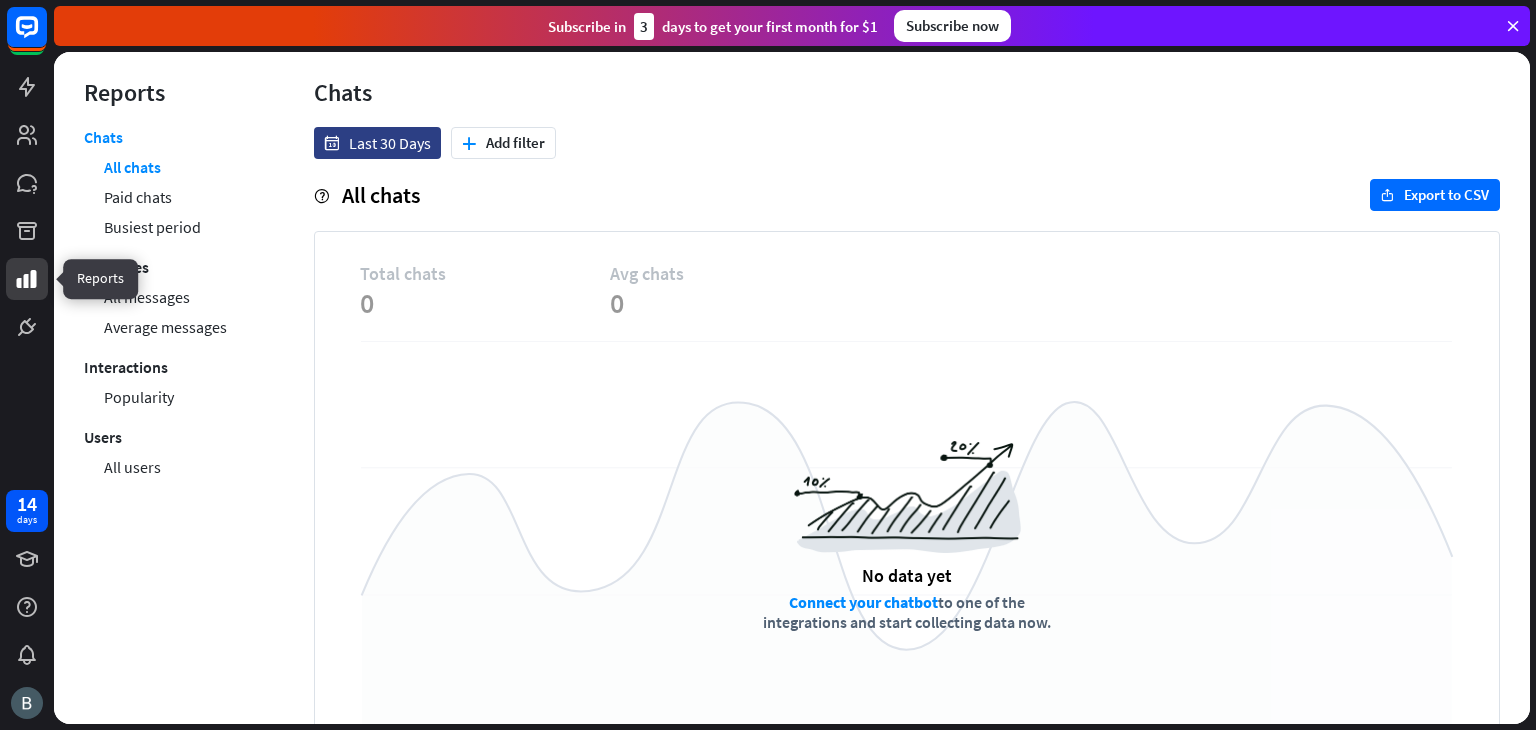 click on "Chats
All chats
Paid chats
Busiest period
Messages
All messages
Average messages
Interactions
Popularity
Users
All users" at bounding box center (169, 415) 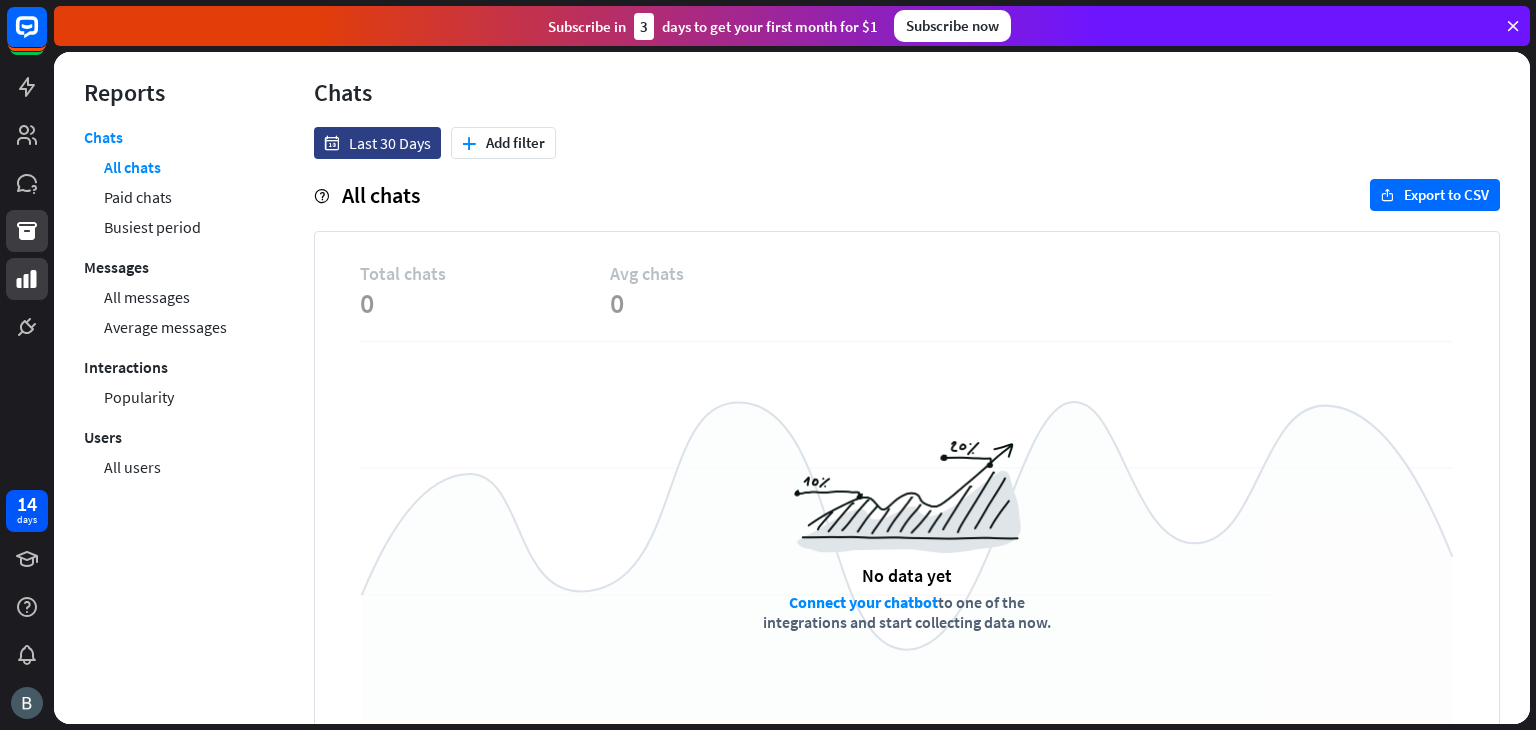 click 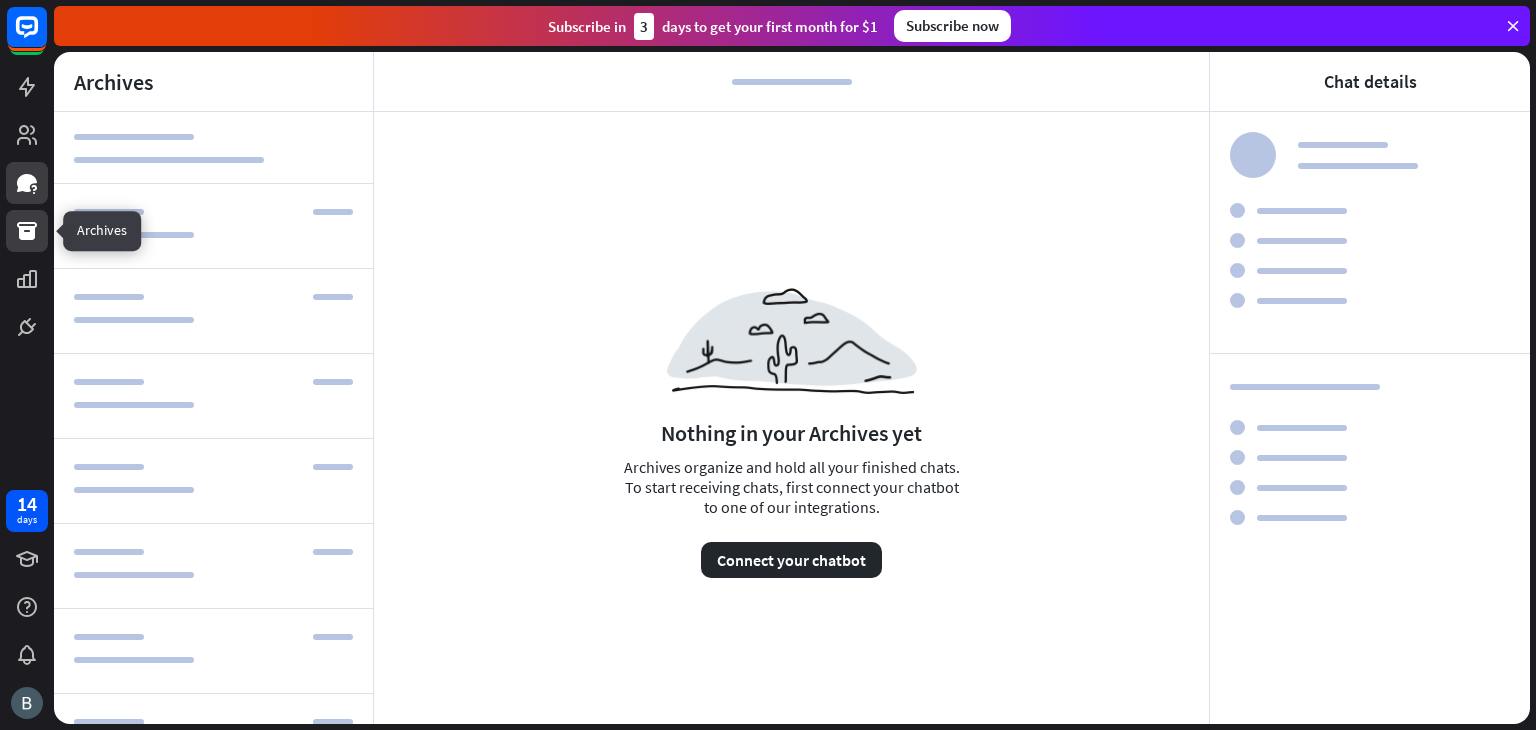 click 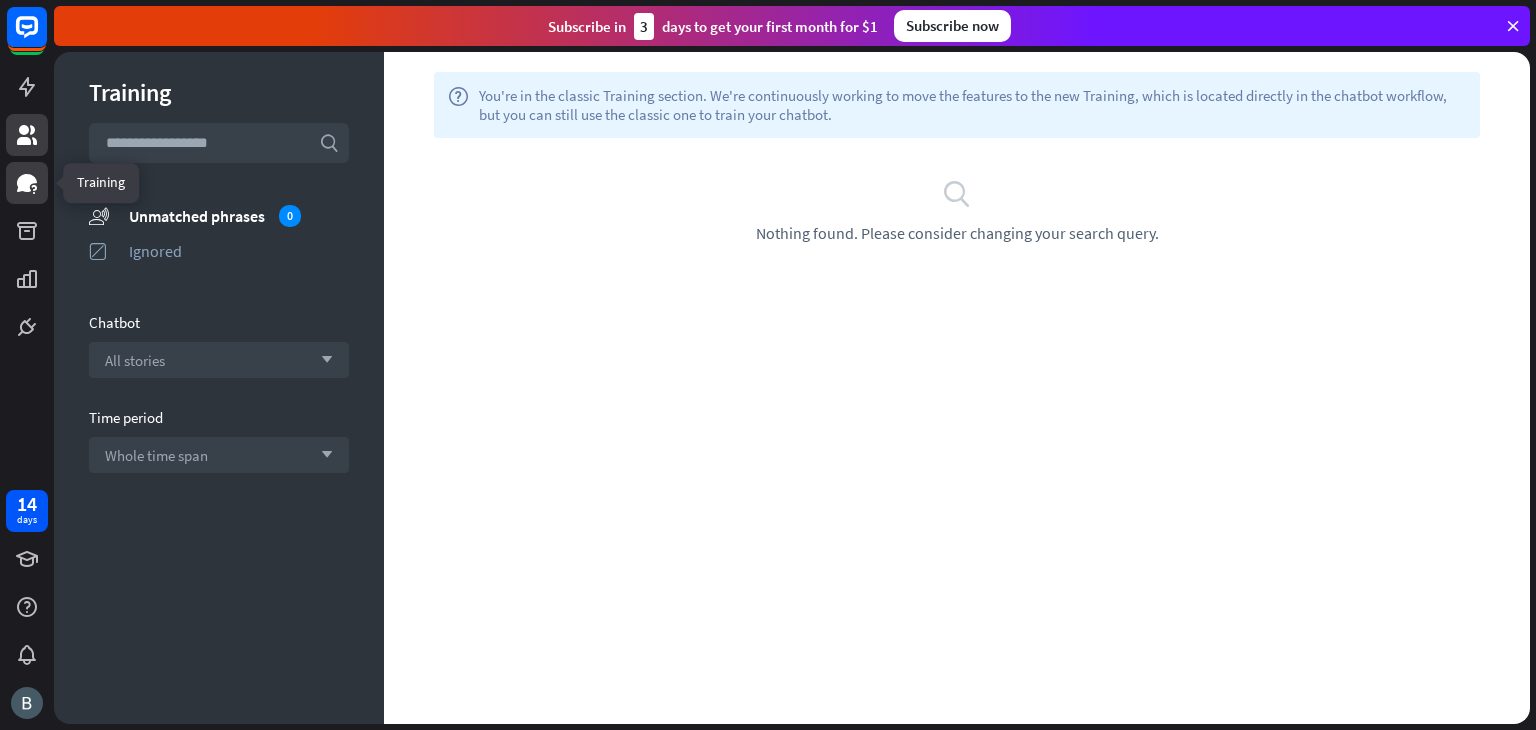 click 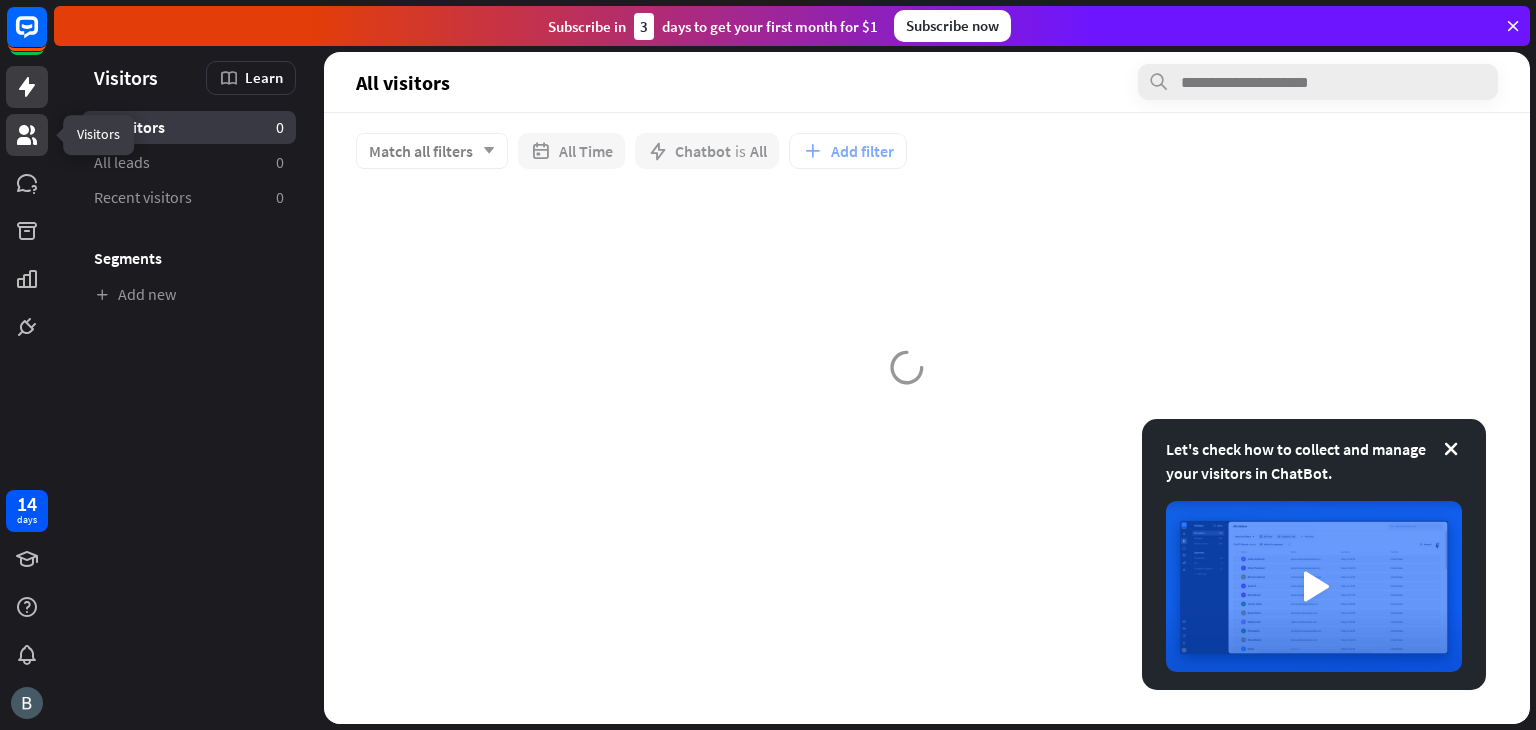 click 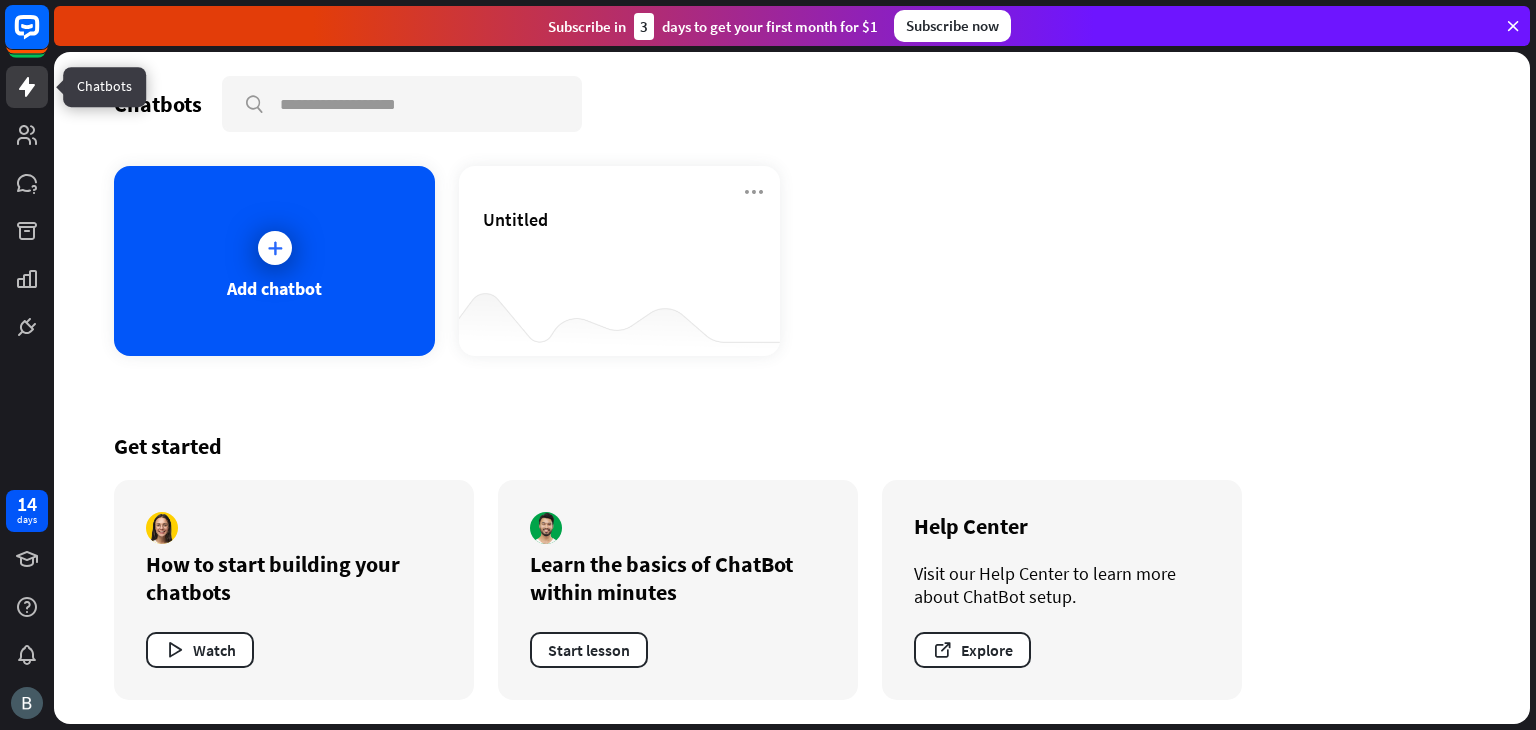 click 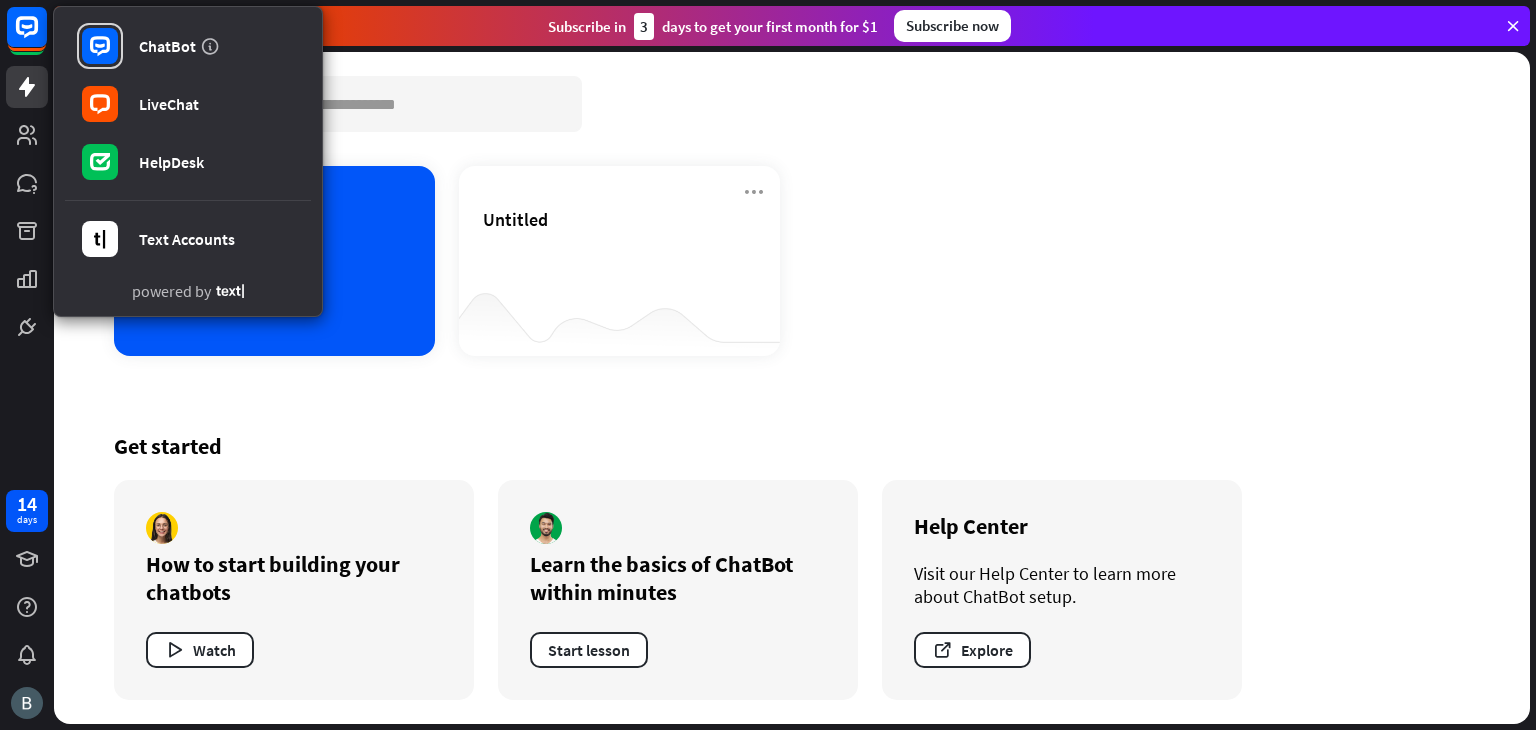 click on "Add chatbot
Untitled" at bounding box center [792, 261] 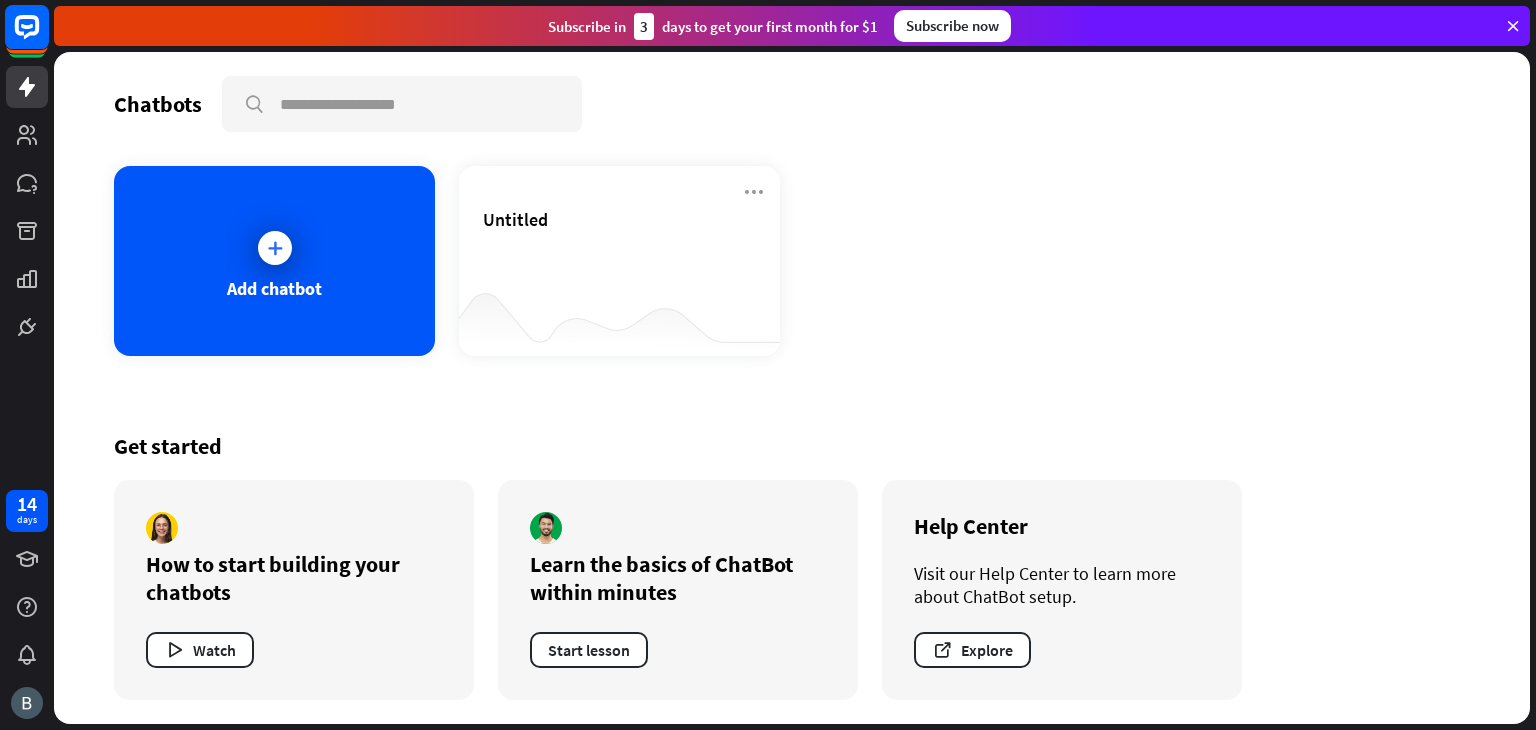 click 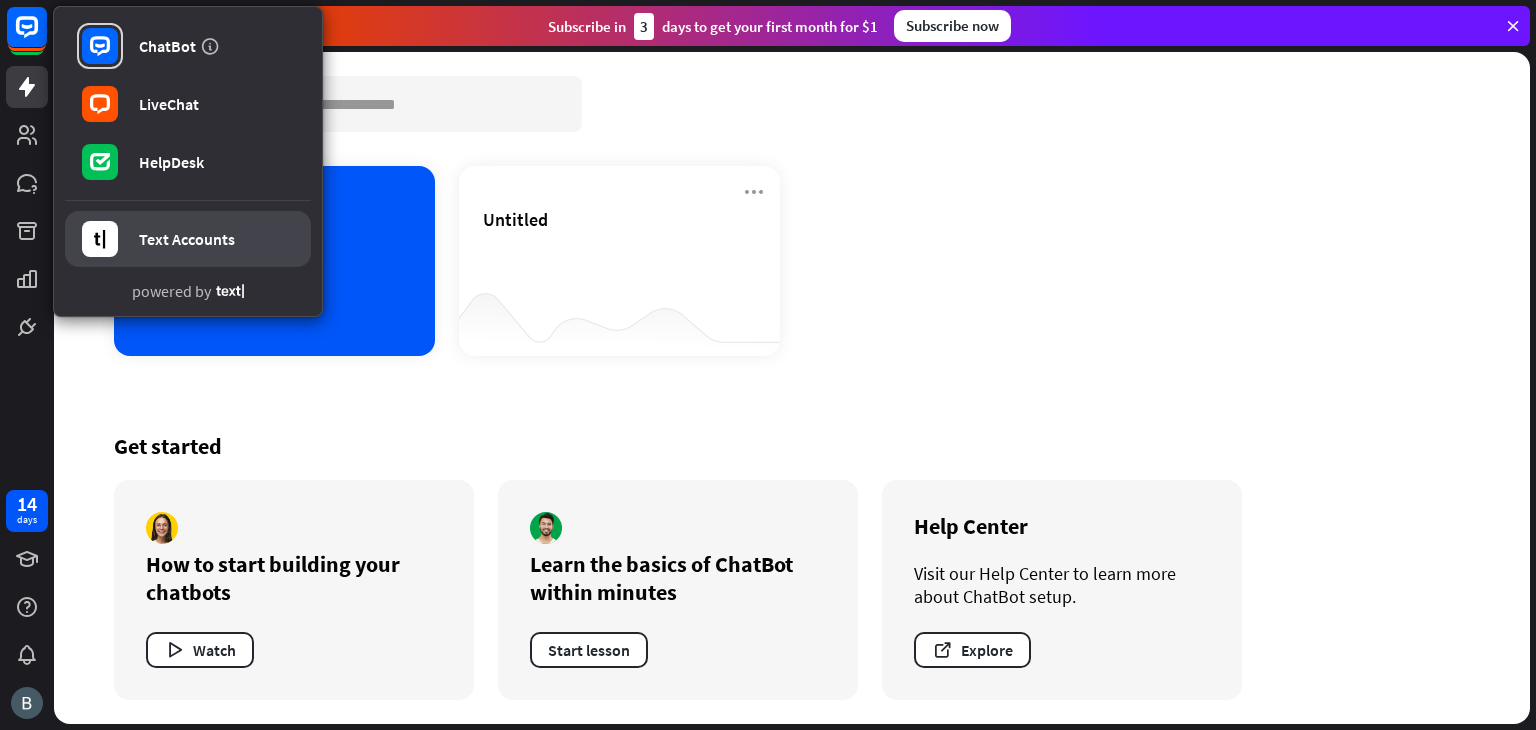 click on "Text Accounts" at bounding box center (188, 239) 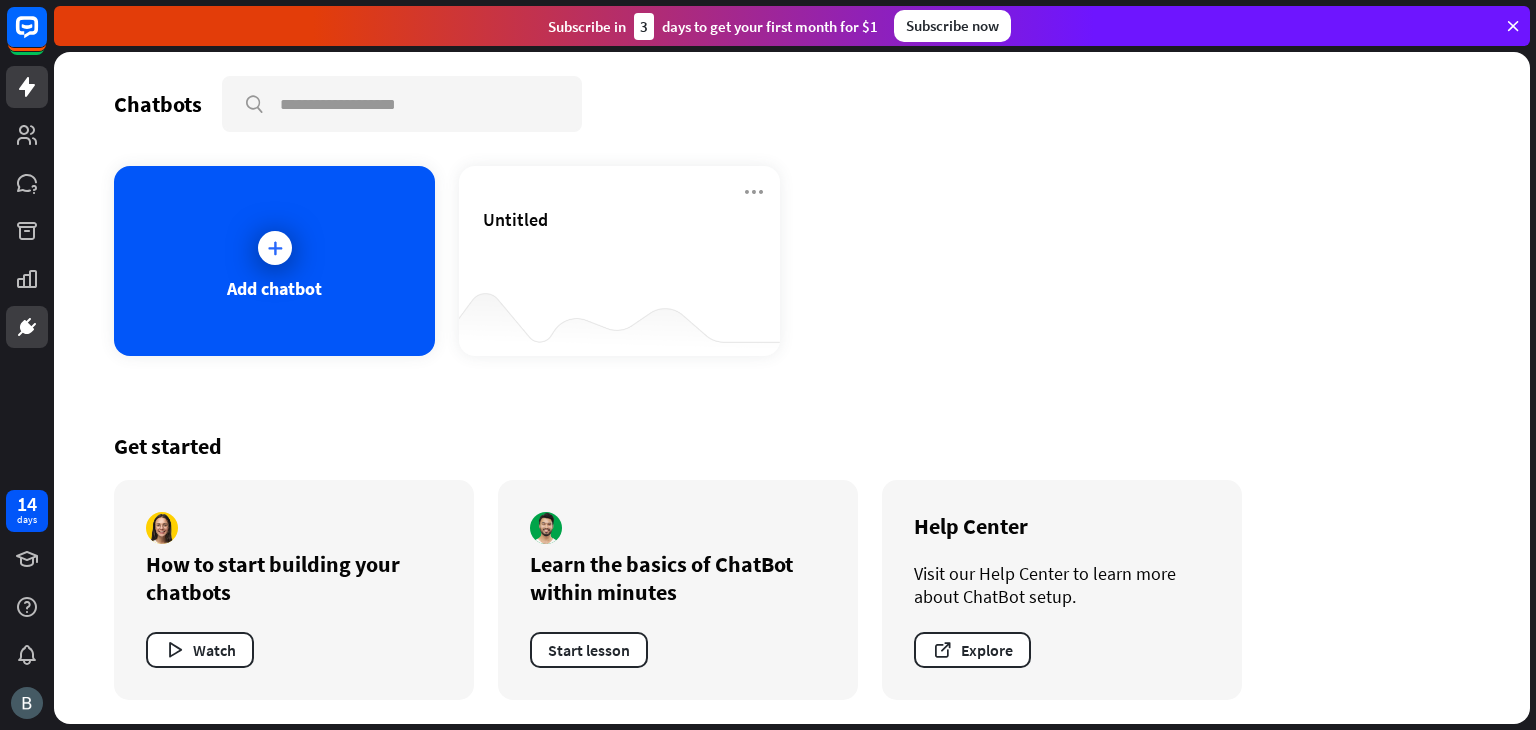 click 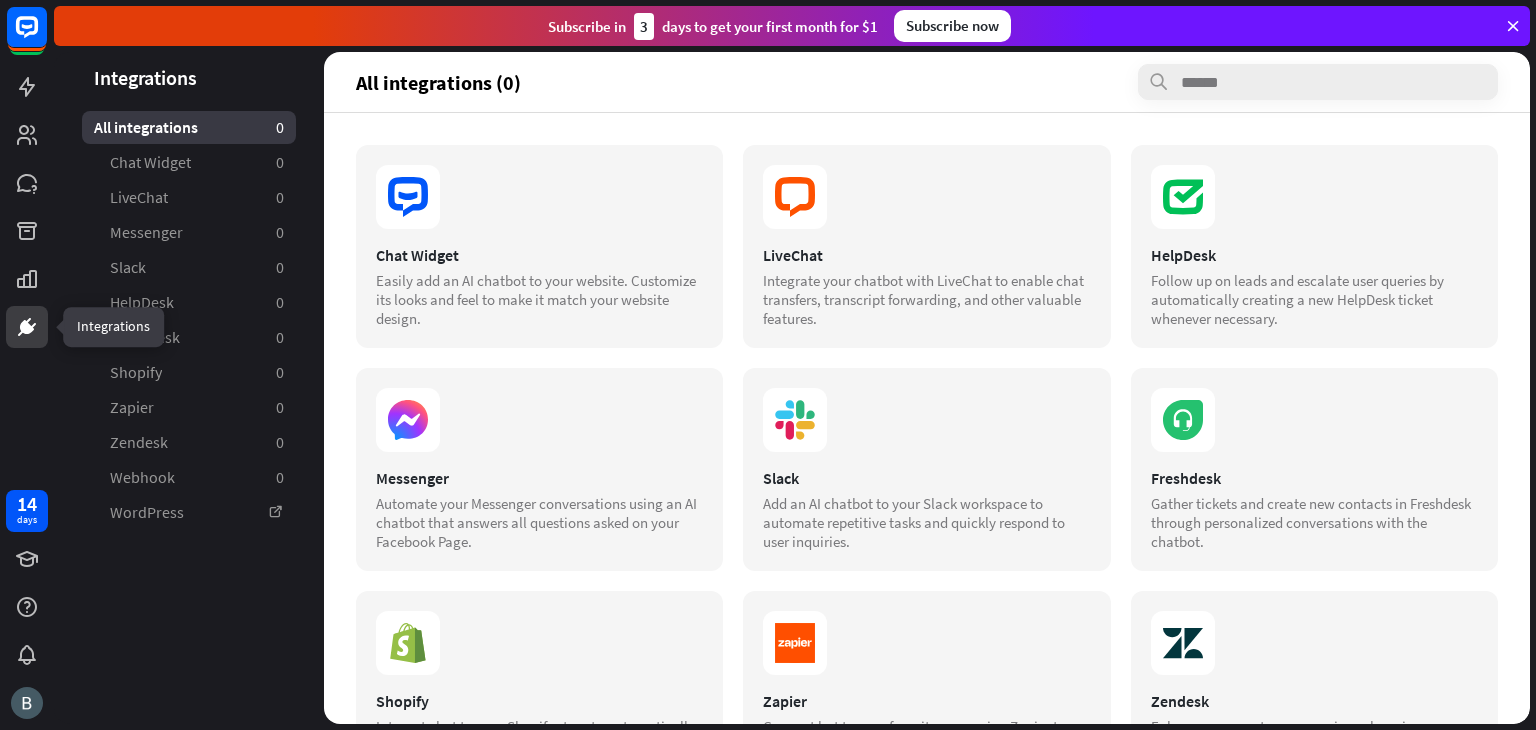 click on "Integrations
All integrations
0
Chat Widget
0
LiveChat
0
Messenger
0
Slack
0
HelpDesk
0
Freshdesk
0
Shopify
0
Zapier
0
Zendesk
0
Webhook
0
WordPress" at bounding box center [189, 388] 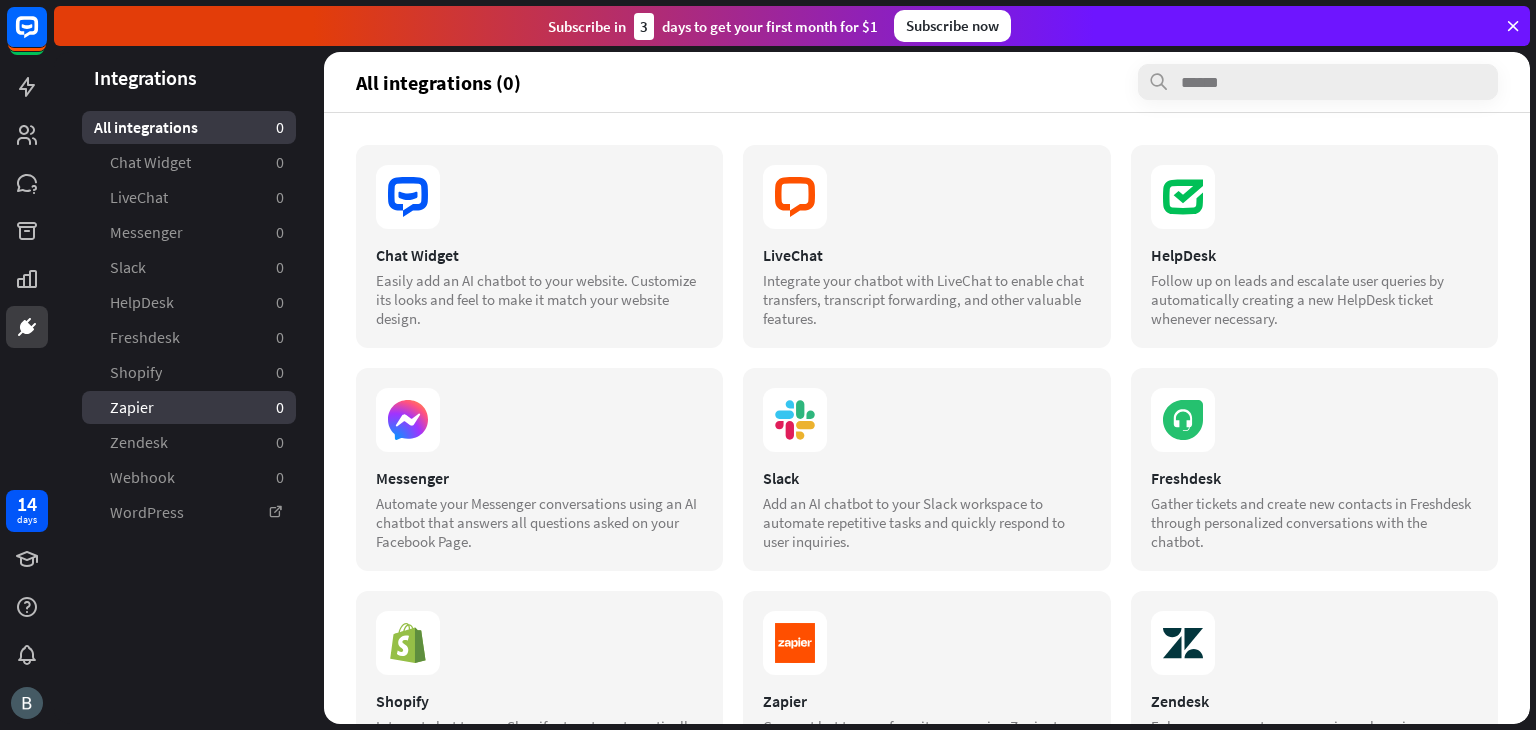 click on "Zapier
0" at bounding box center (189, 407) 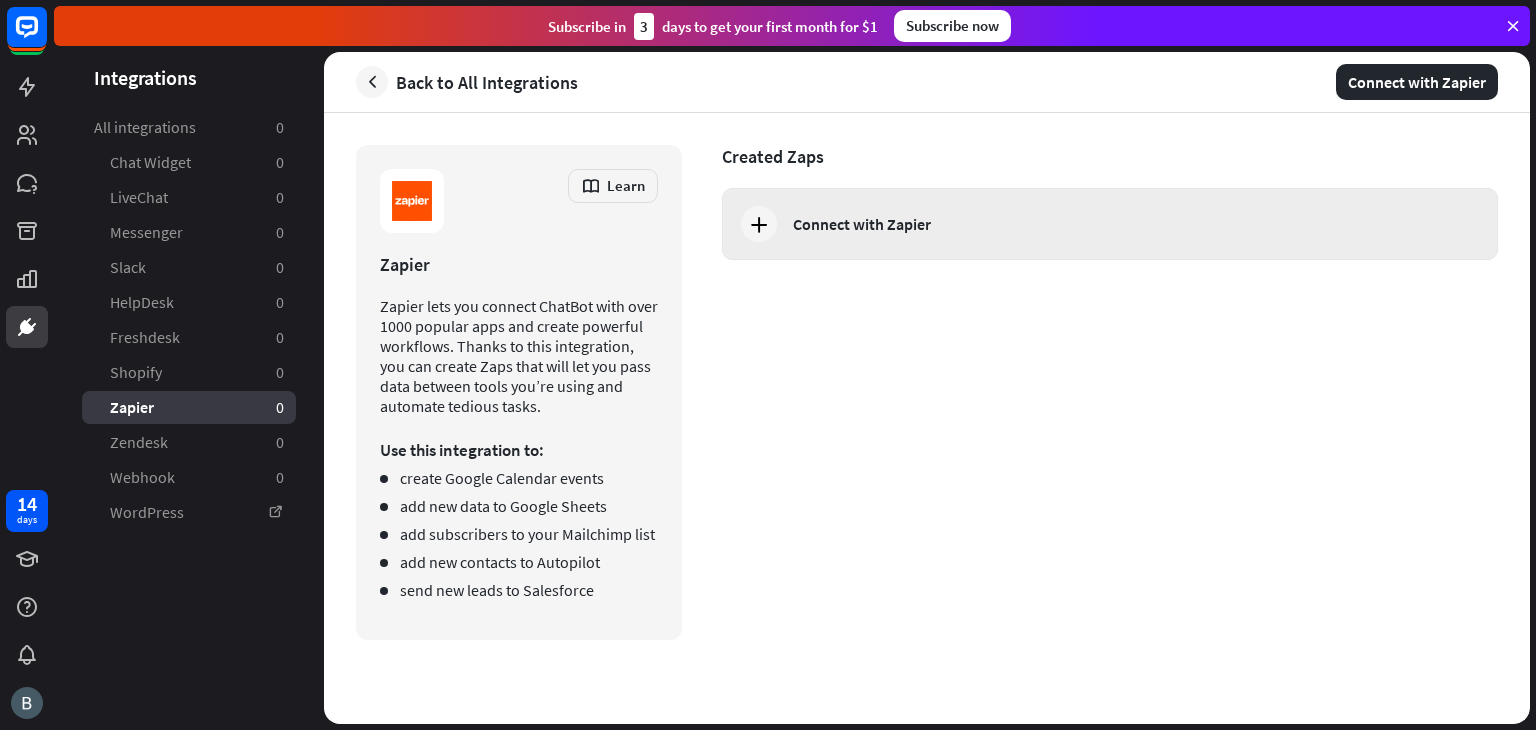 click on "Connect with Zapier" at bounding box center (1129, 224) 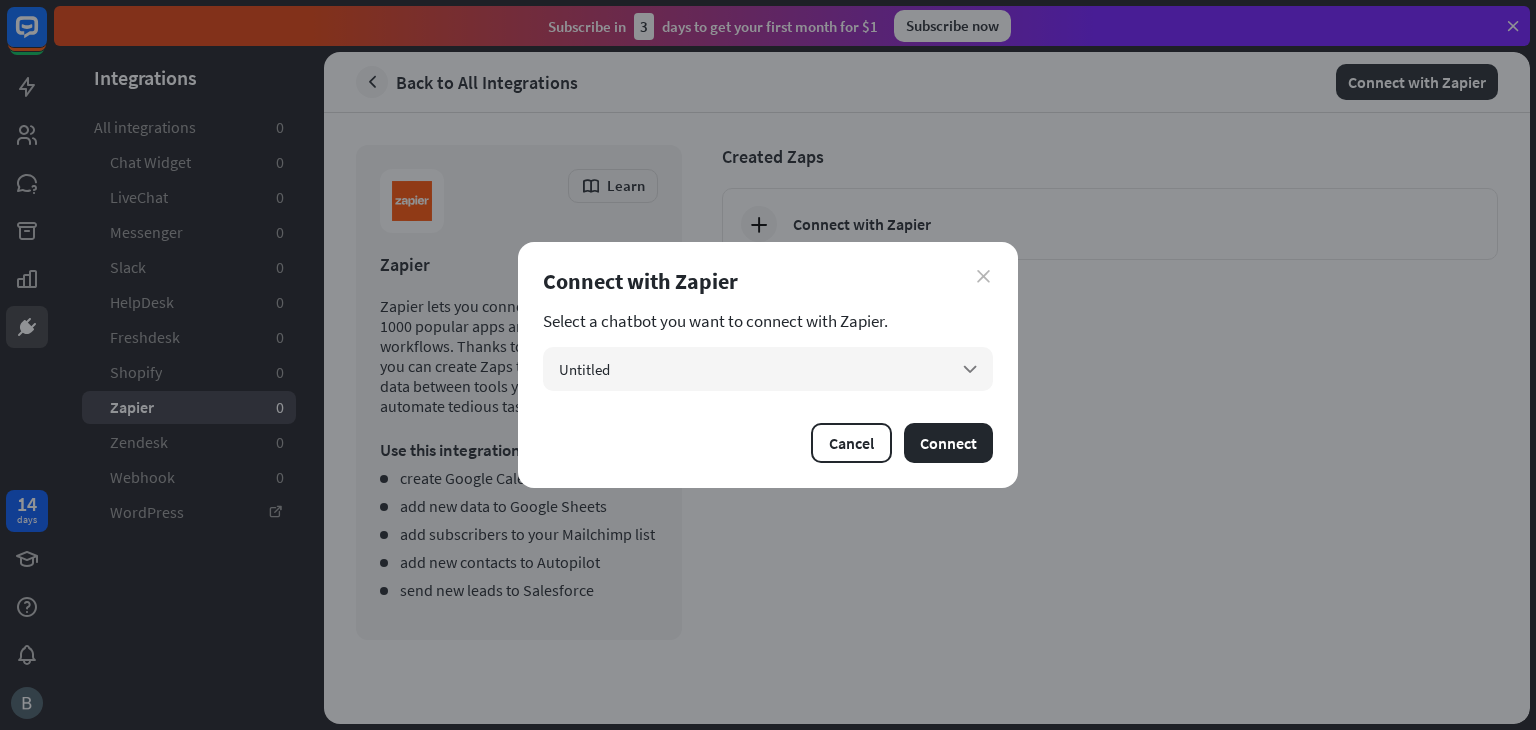 click on "close" at bounding box center [983, 276] 